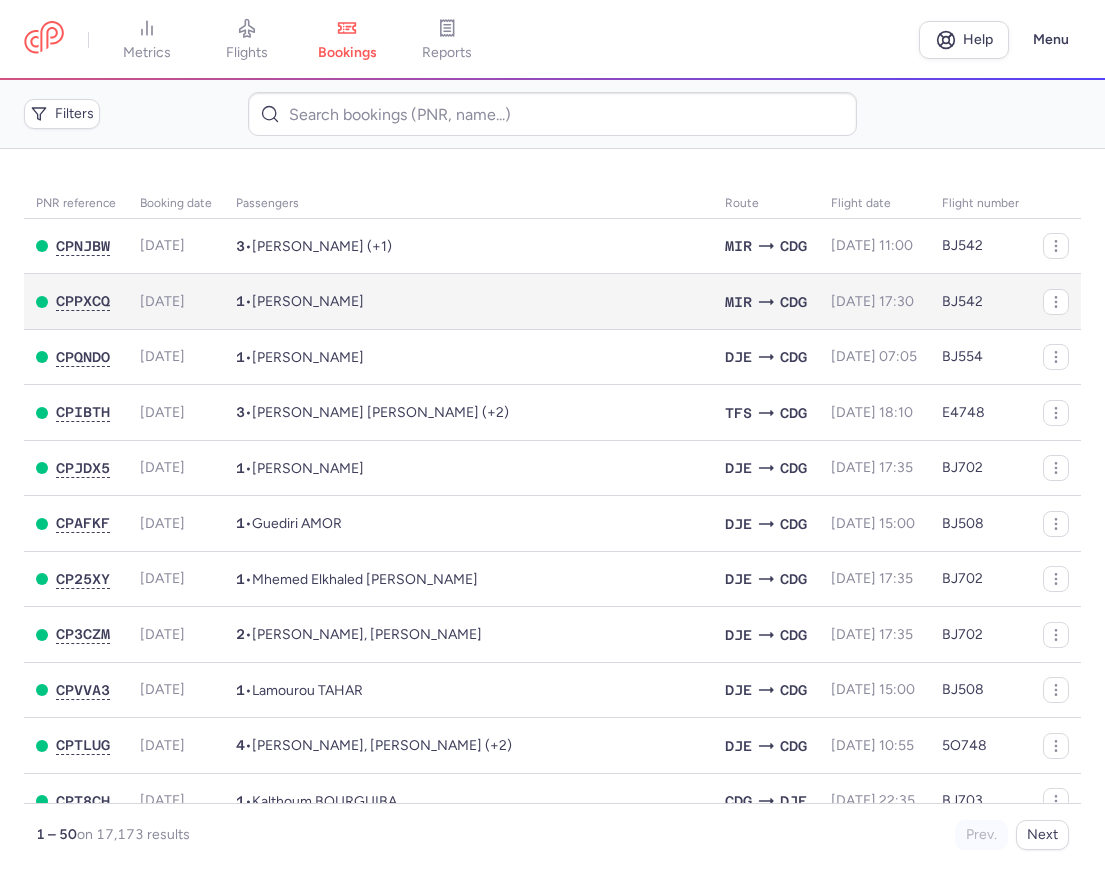 scroll, scrollTop: 0, scrollLeft: 0, axis: both 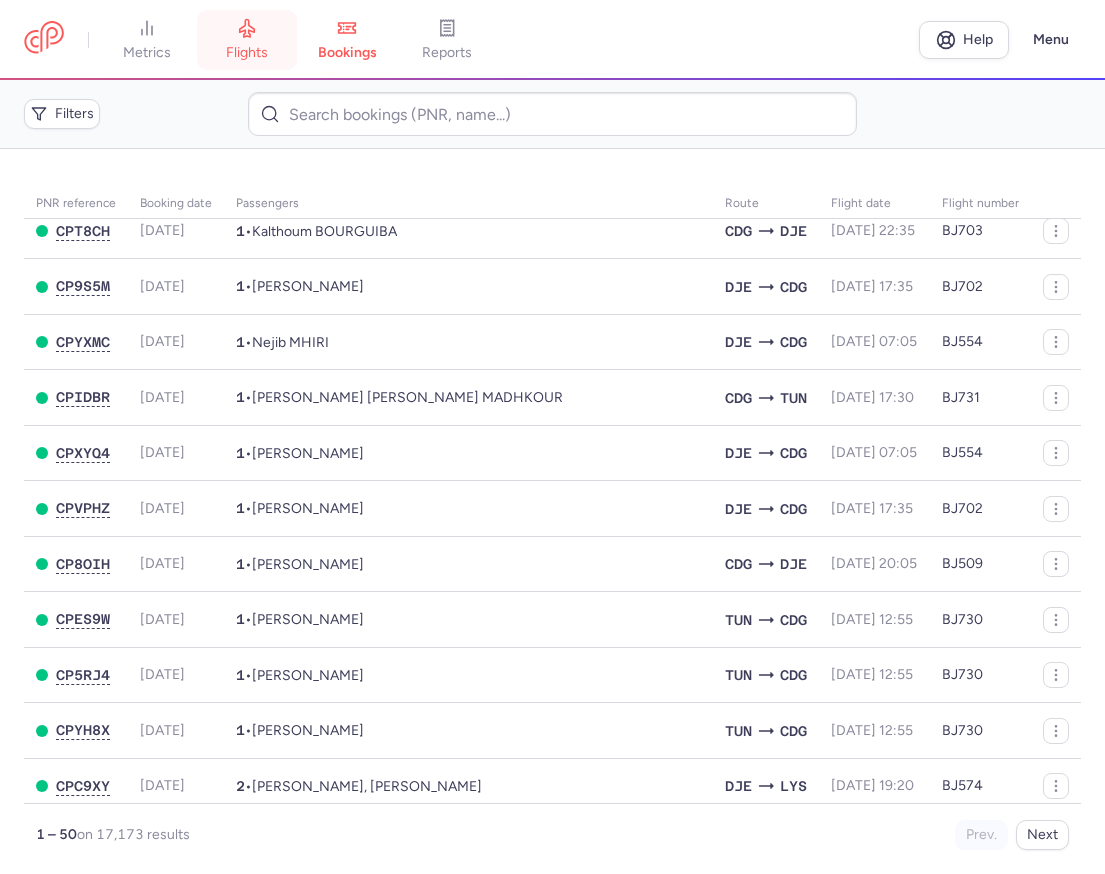 click 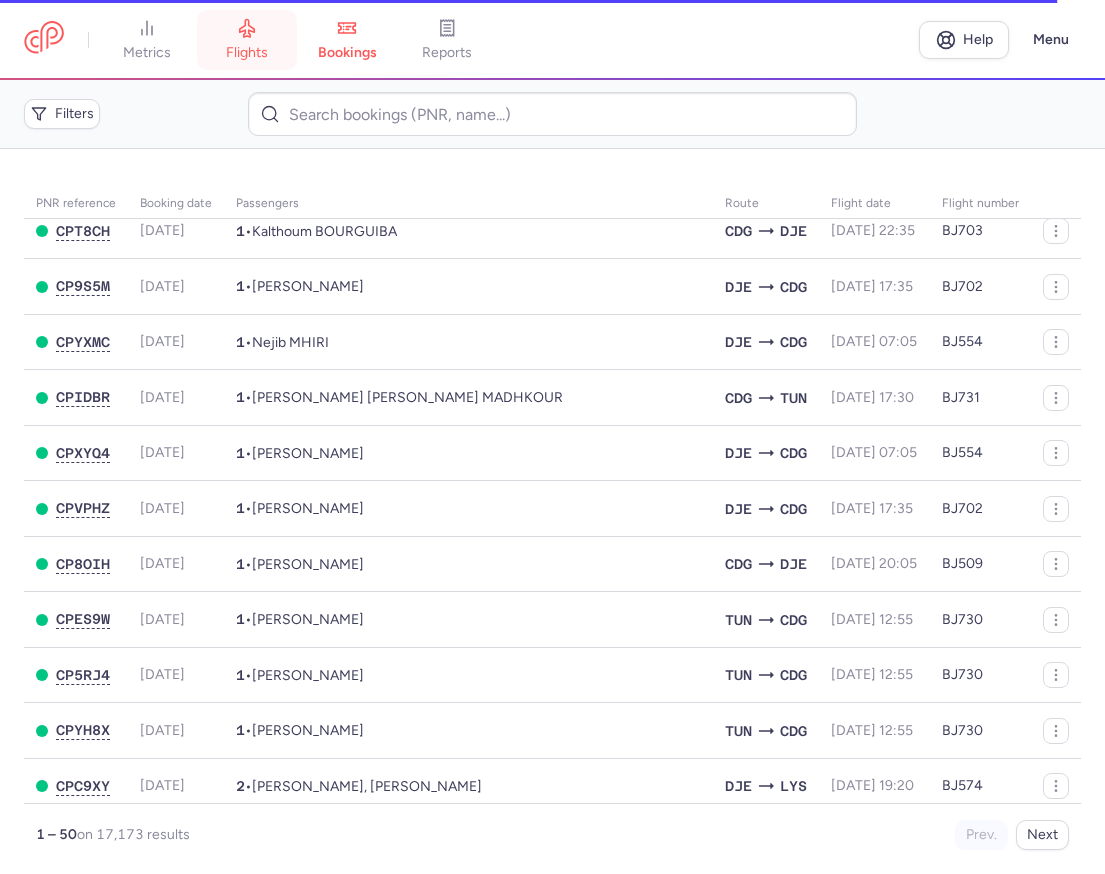 click on "flights" at bounding box center (247, 53) 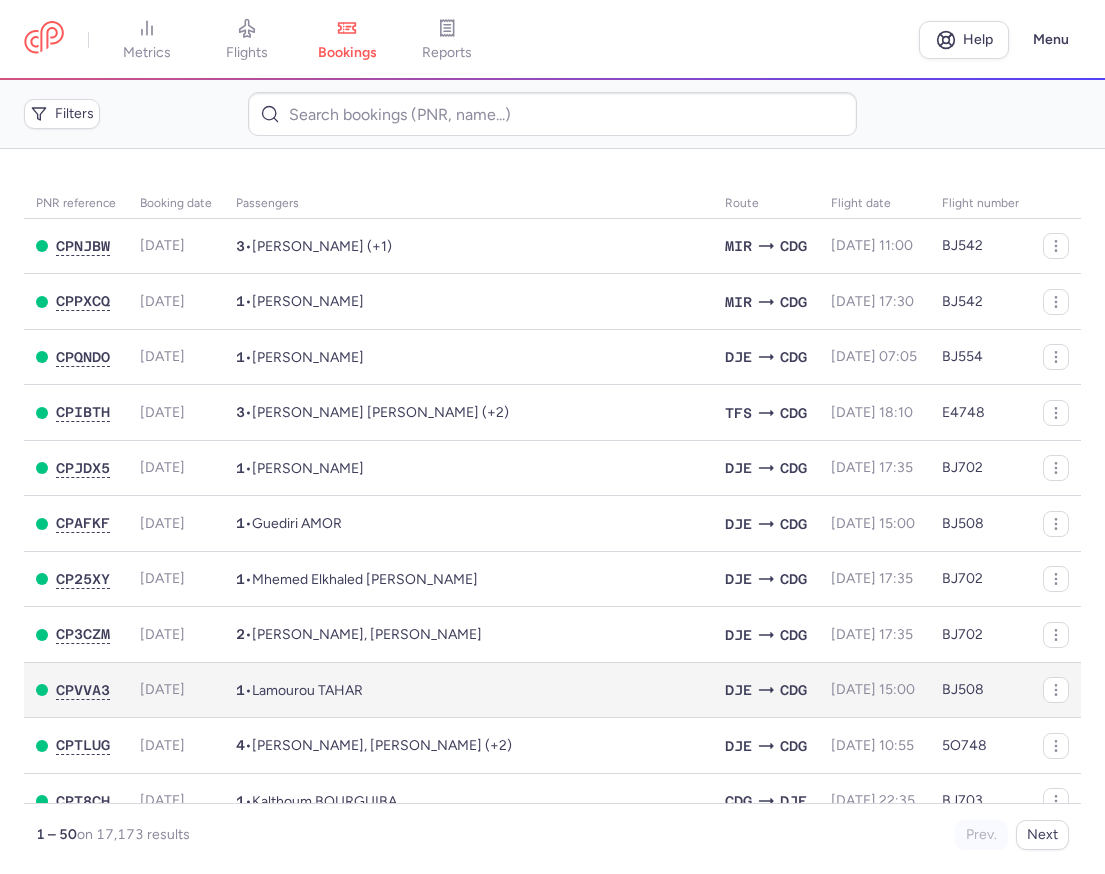 scroll, scrollTop: 0, scrollLeft: 0, axis: both 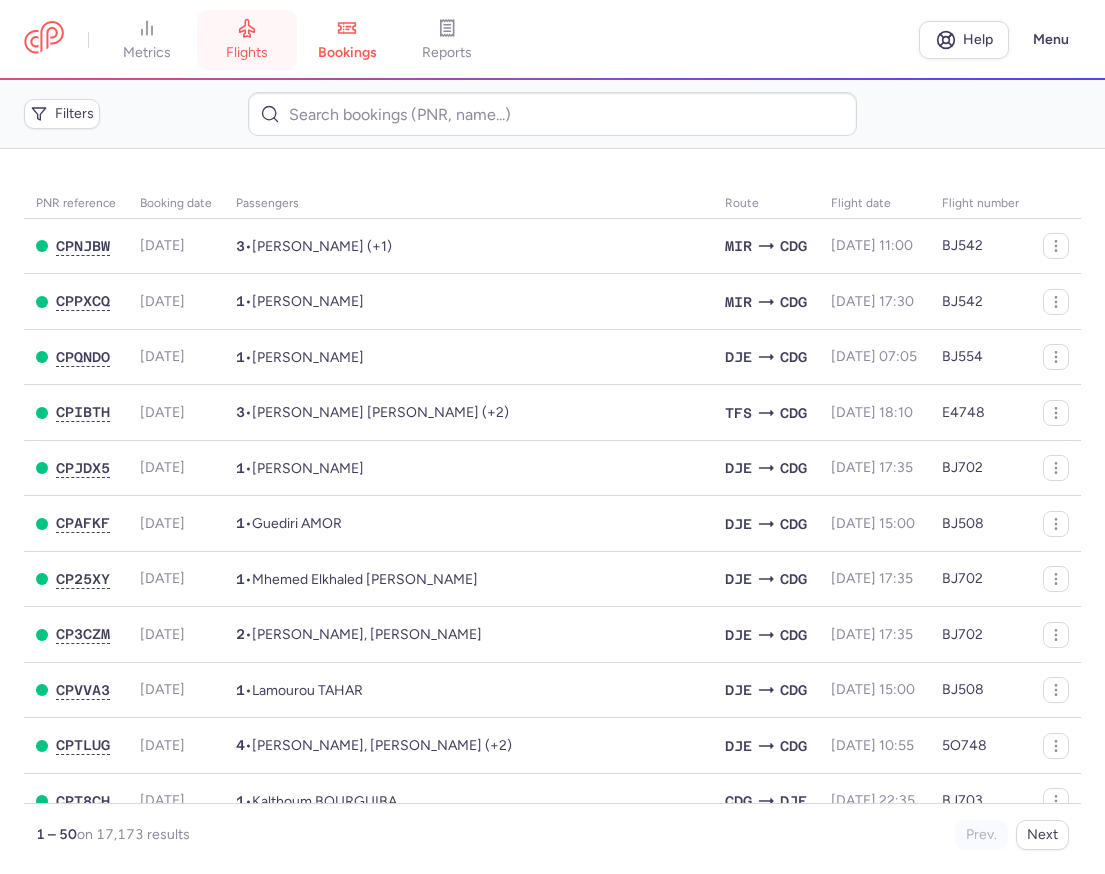 click on "flights" at bounding box center (247, 53) 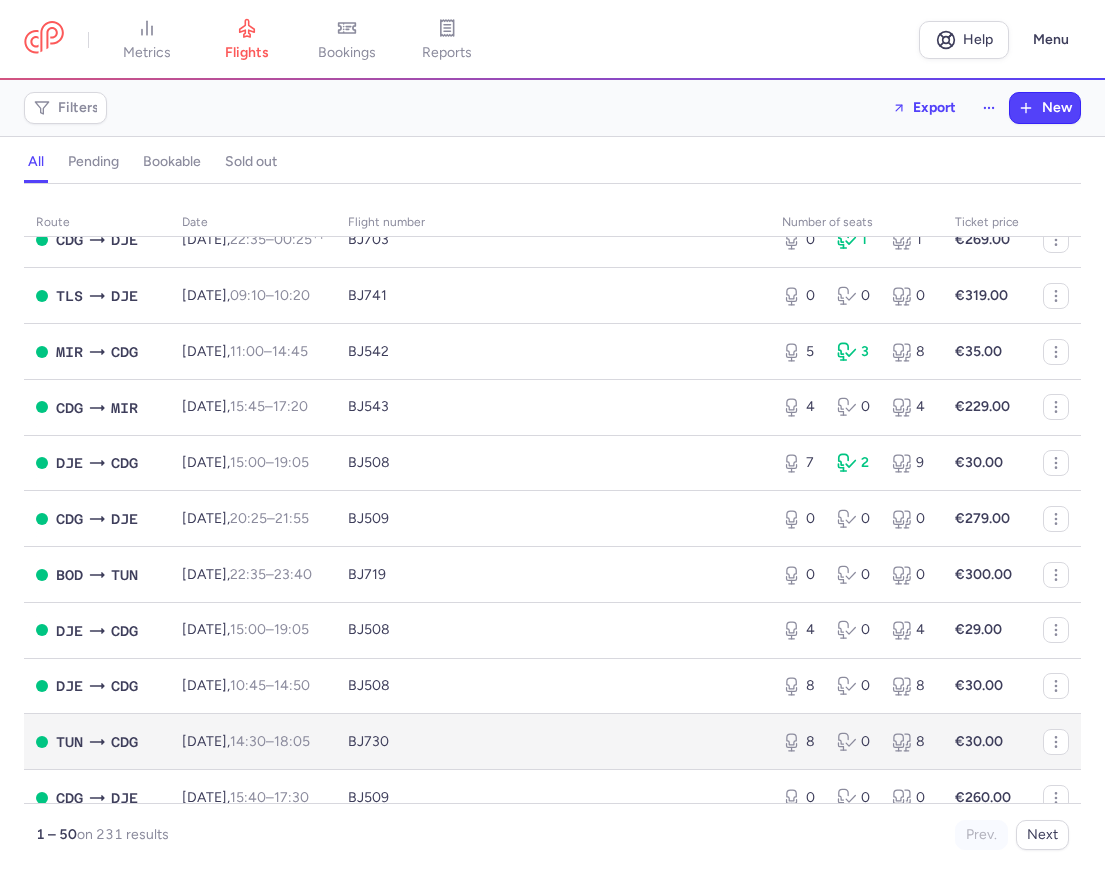 scroll, scrollTop: 456, scrollLeft: 0, axis: vertical 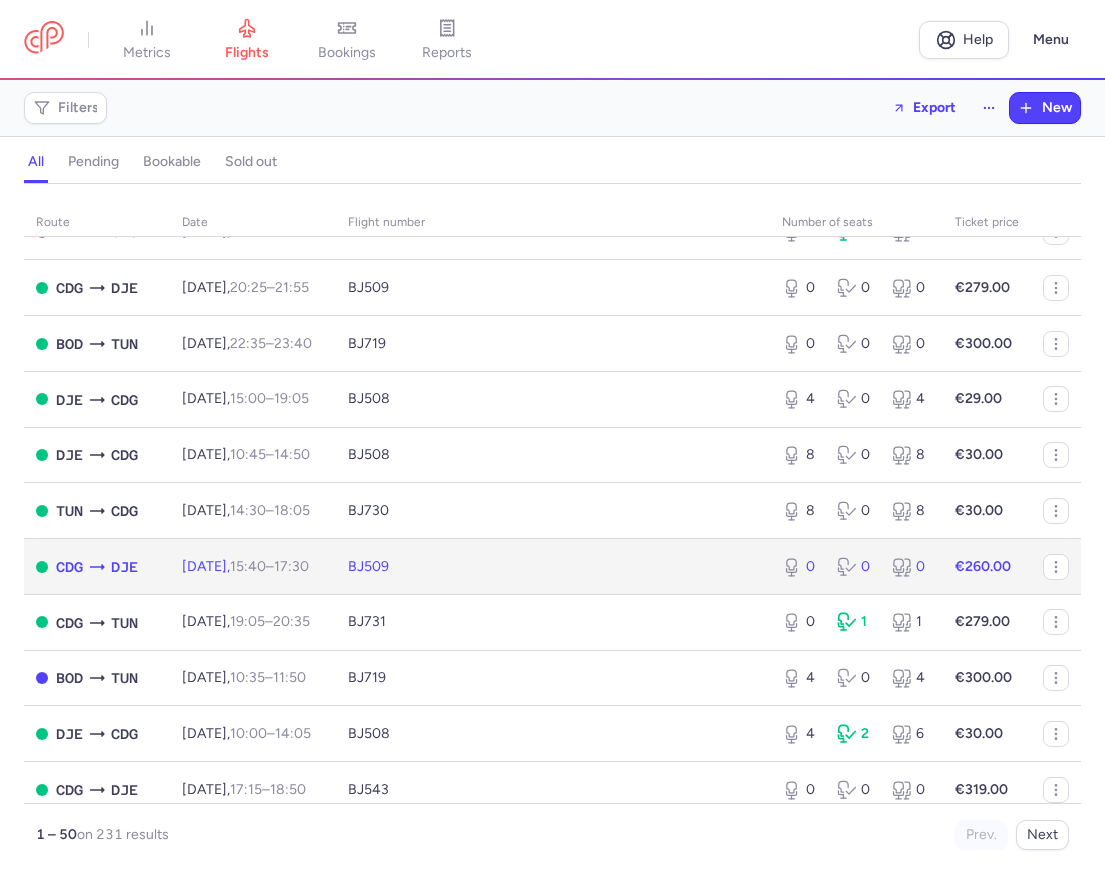 click on "Thu, 17 Jul,  15:40  –  17:30  +0" 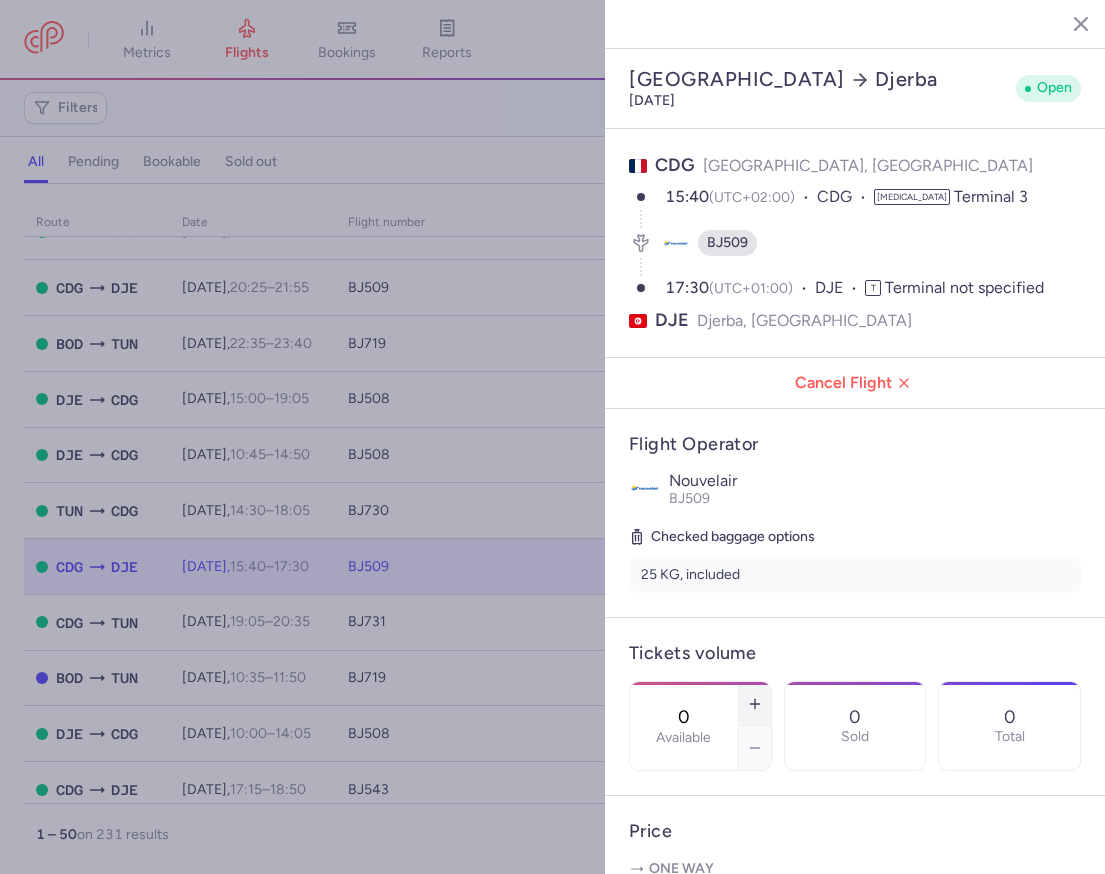 click 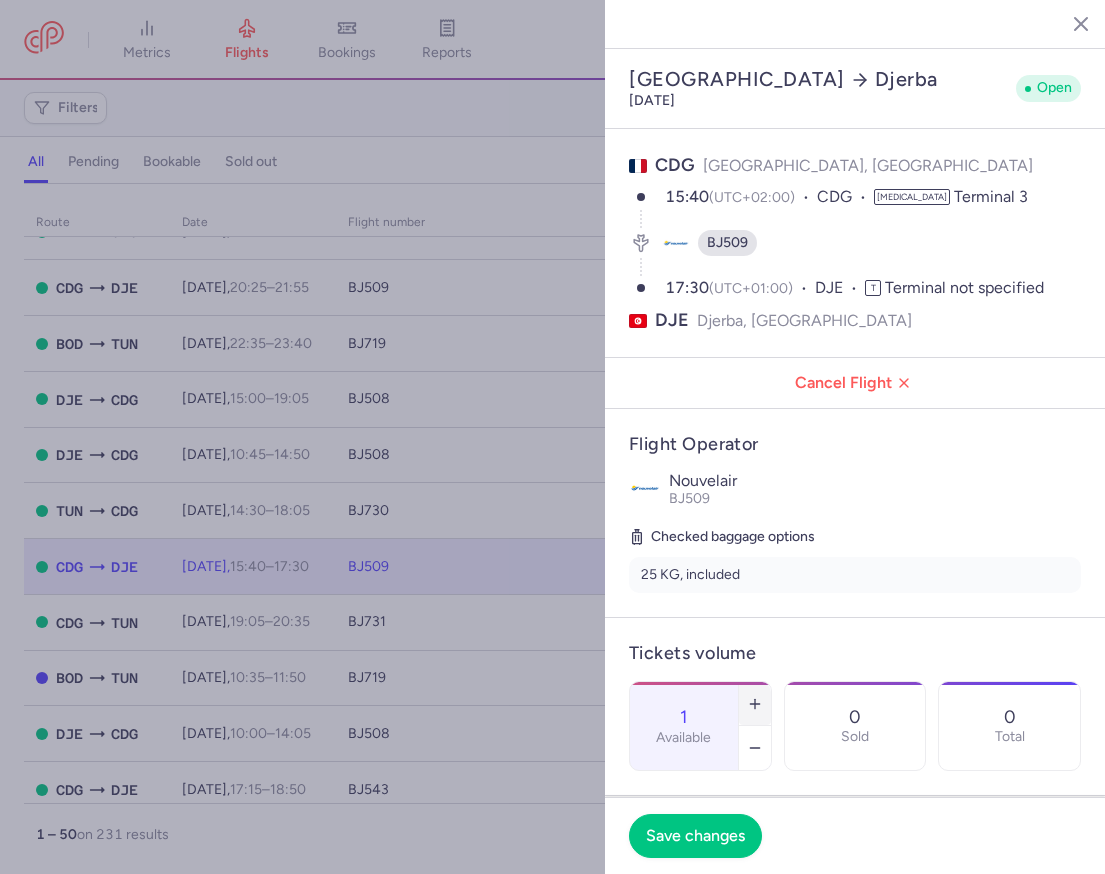 click 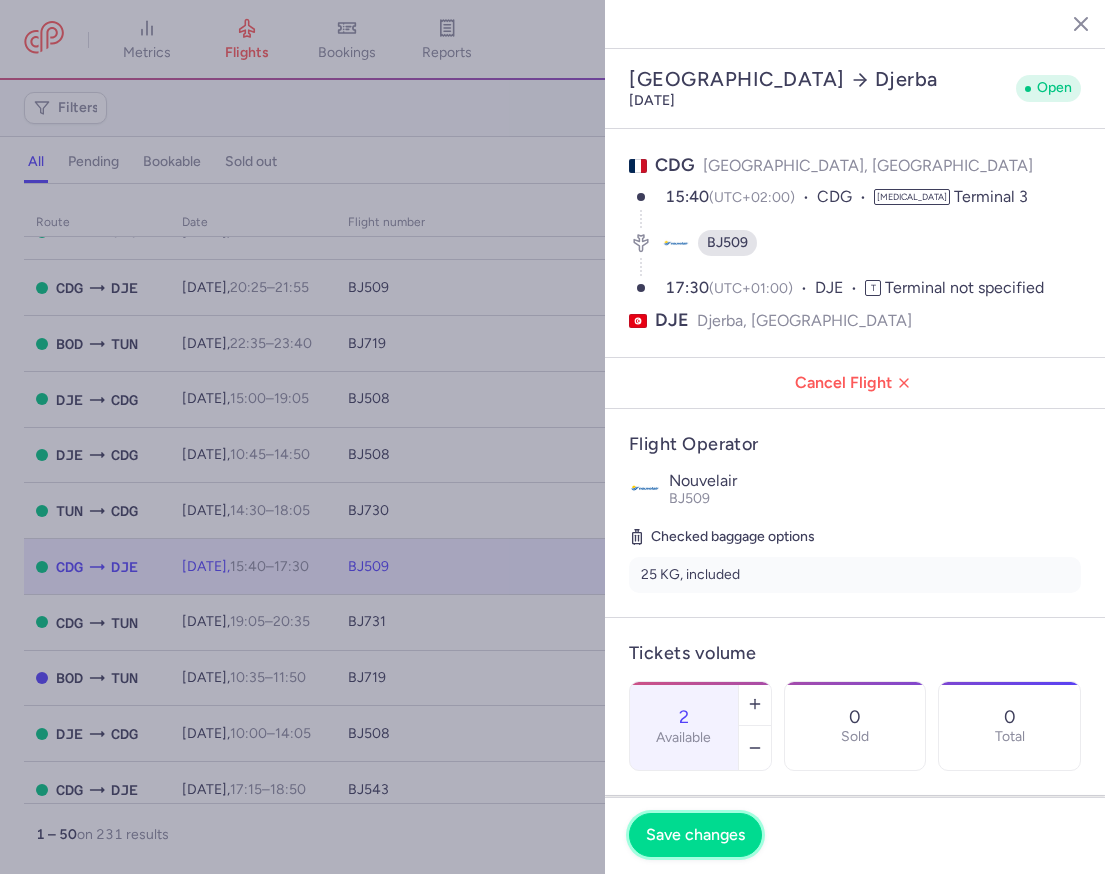 click on "Save changes" at bounding box center (695, 835) 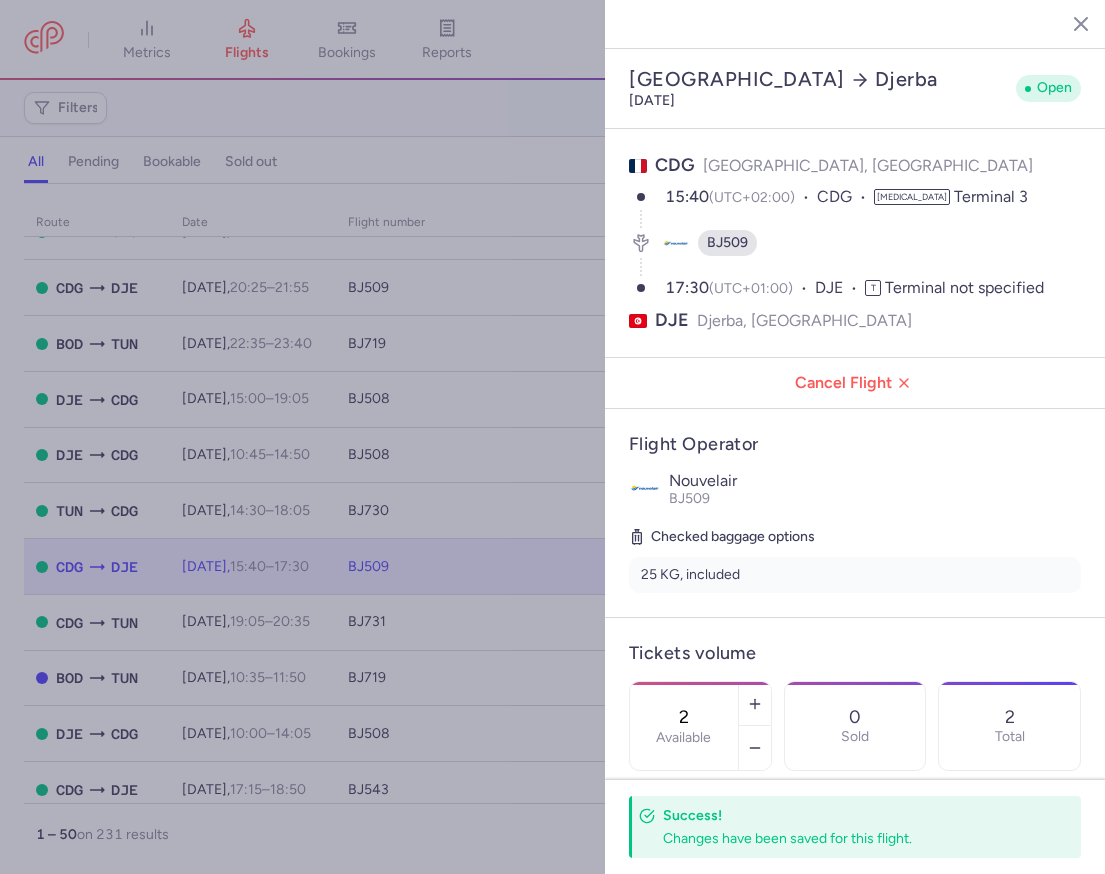 click 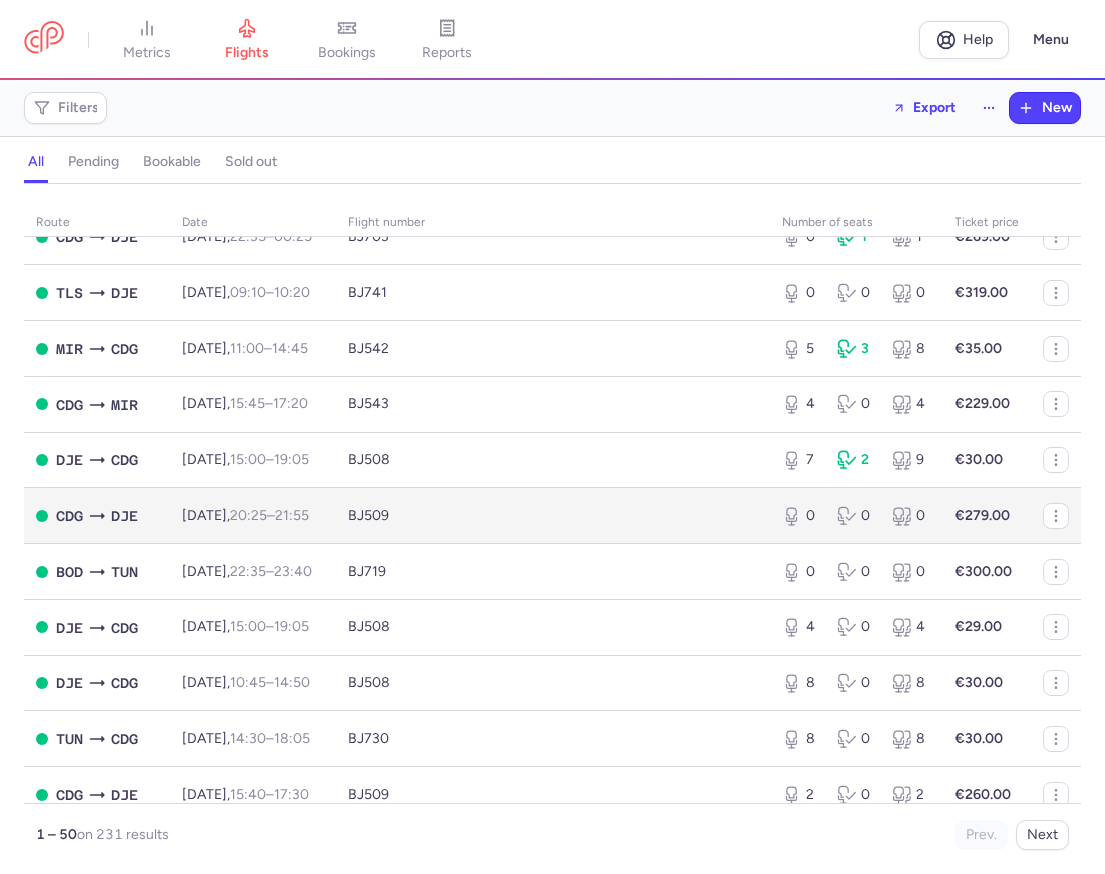 scroll, scrollTop: 114, scrollLeft: 0, axis: vertical 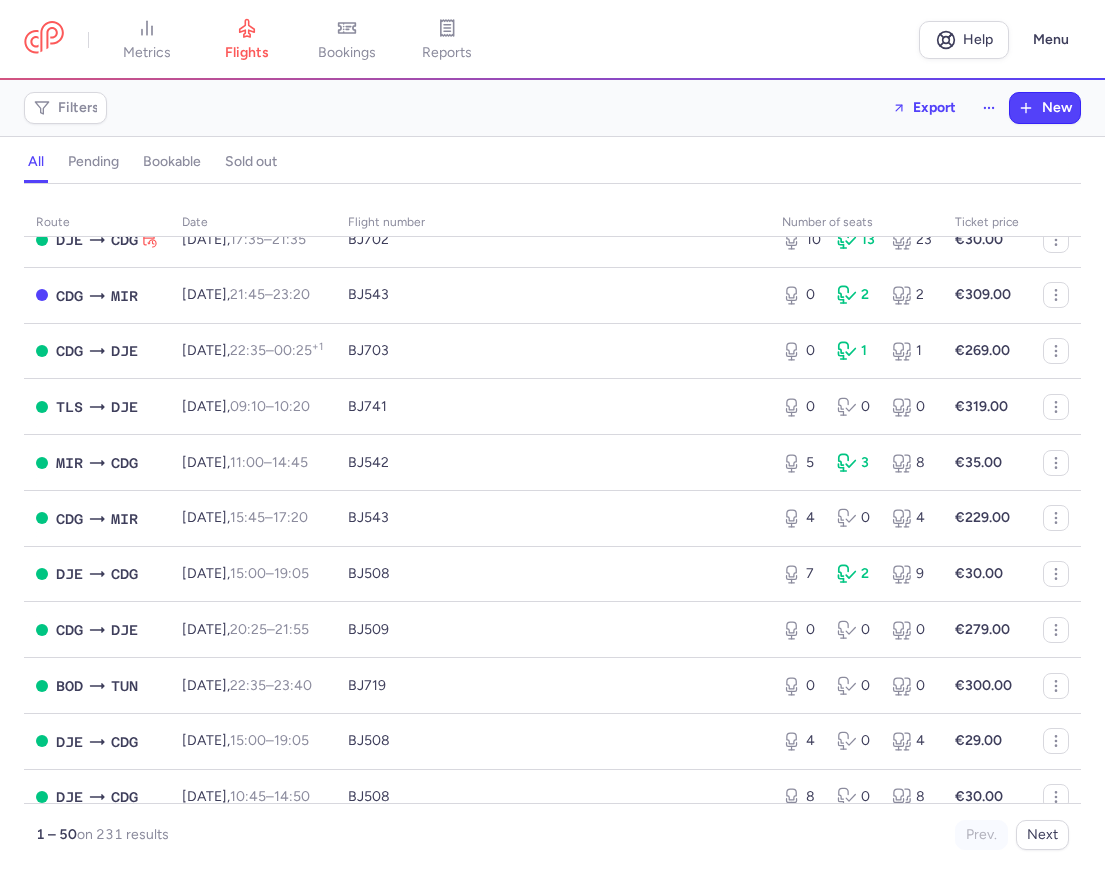 click on "all pending bookable sold out" at bounding box center [552, 162] 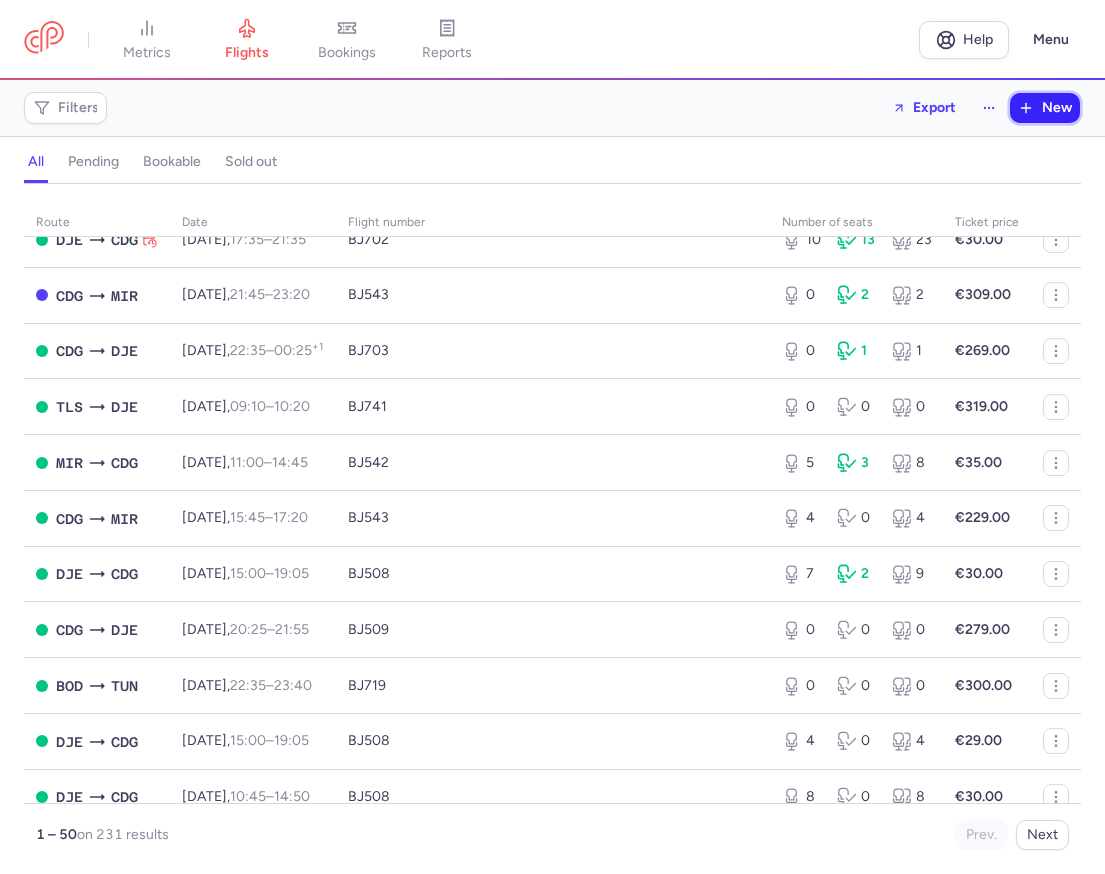 click 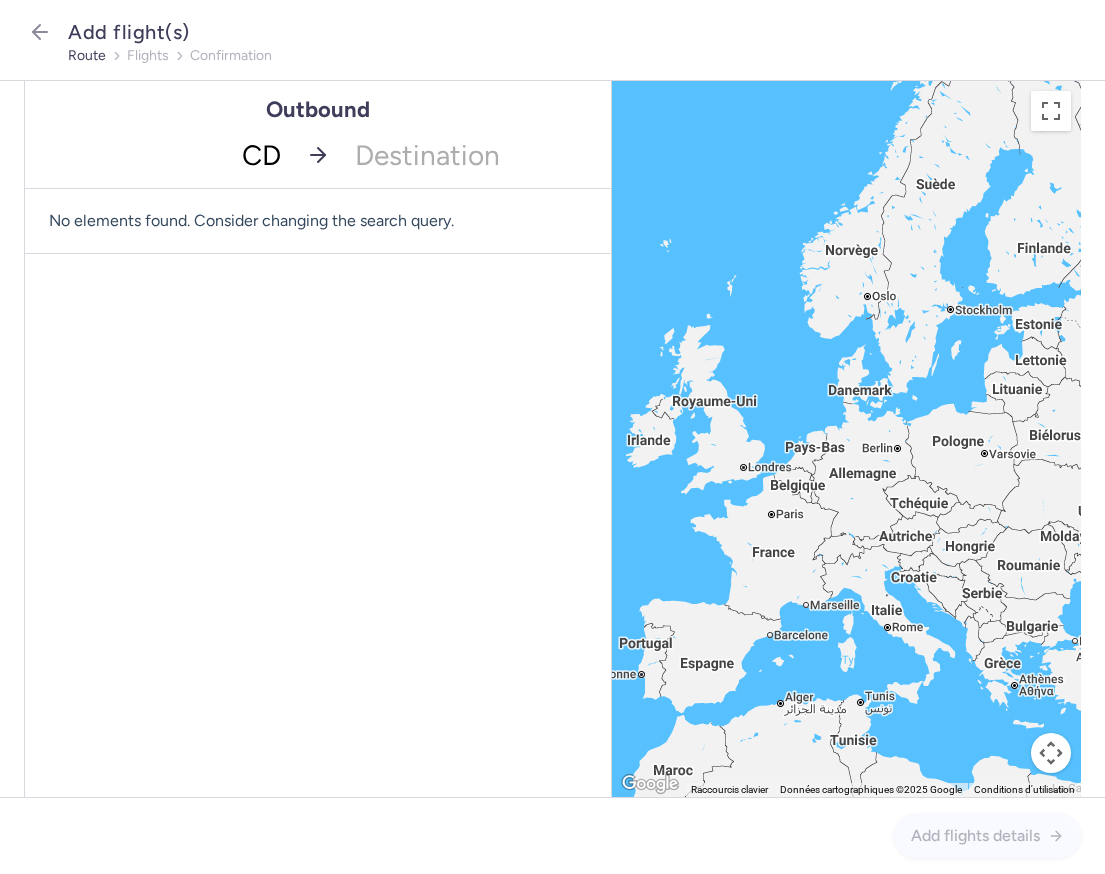 type on "CDG" 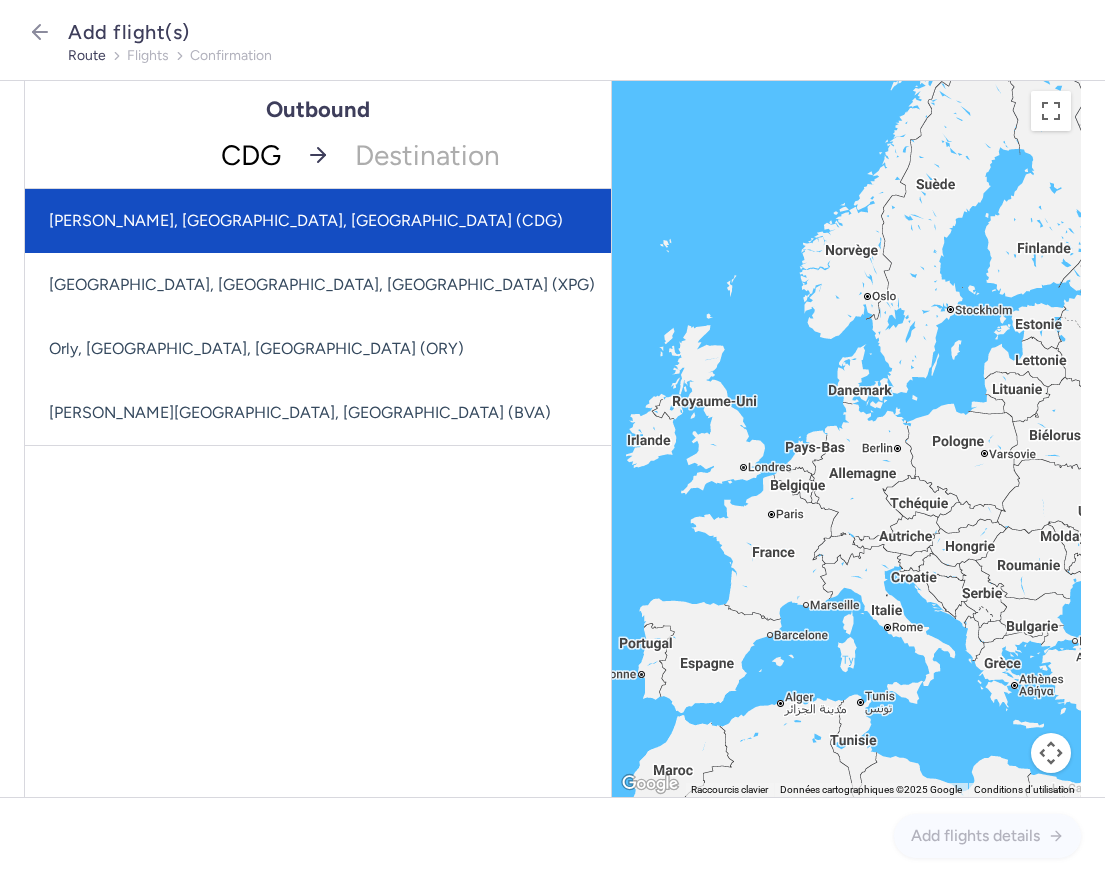 click on "Charles De Gaulle, Paris, France (CDG)" 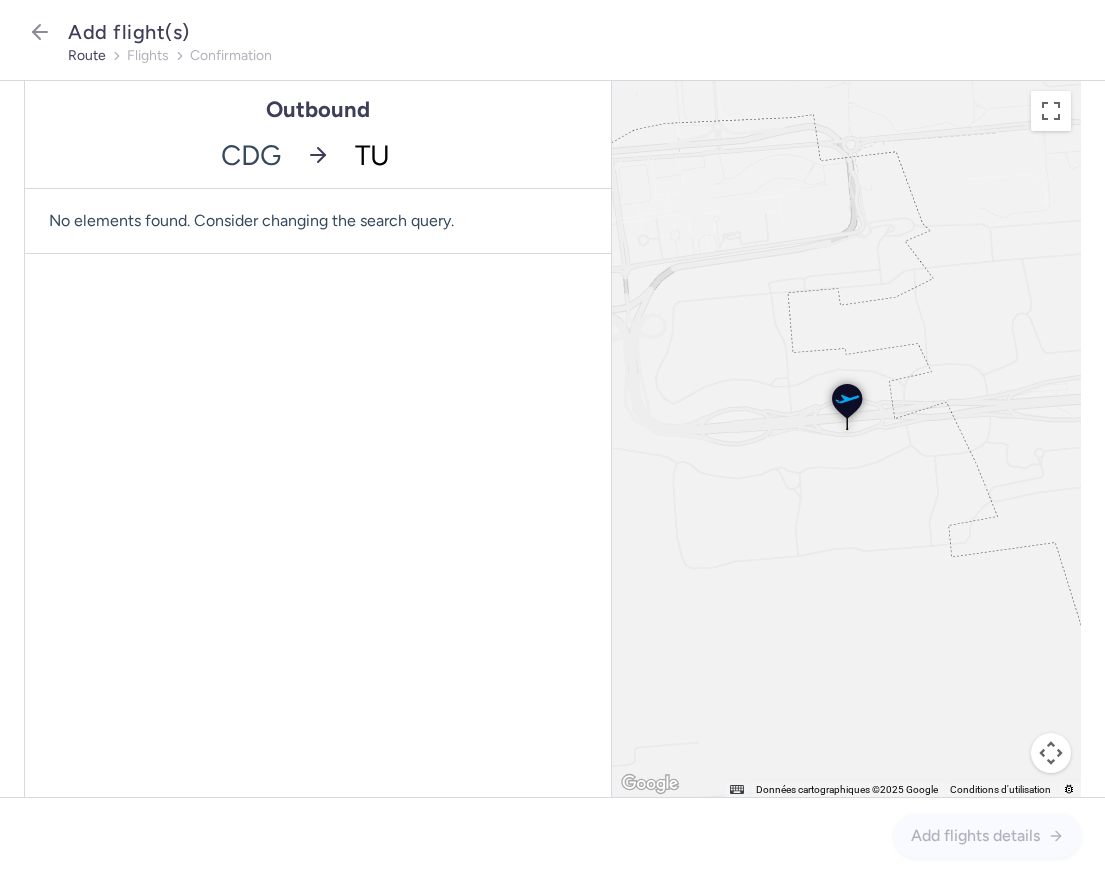 type on "TUN" 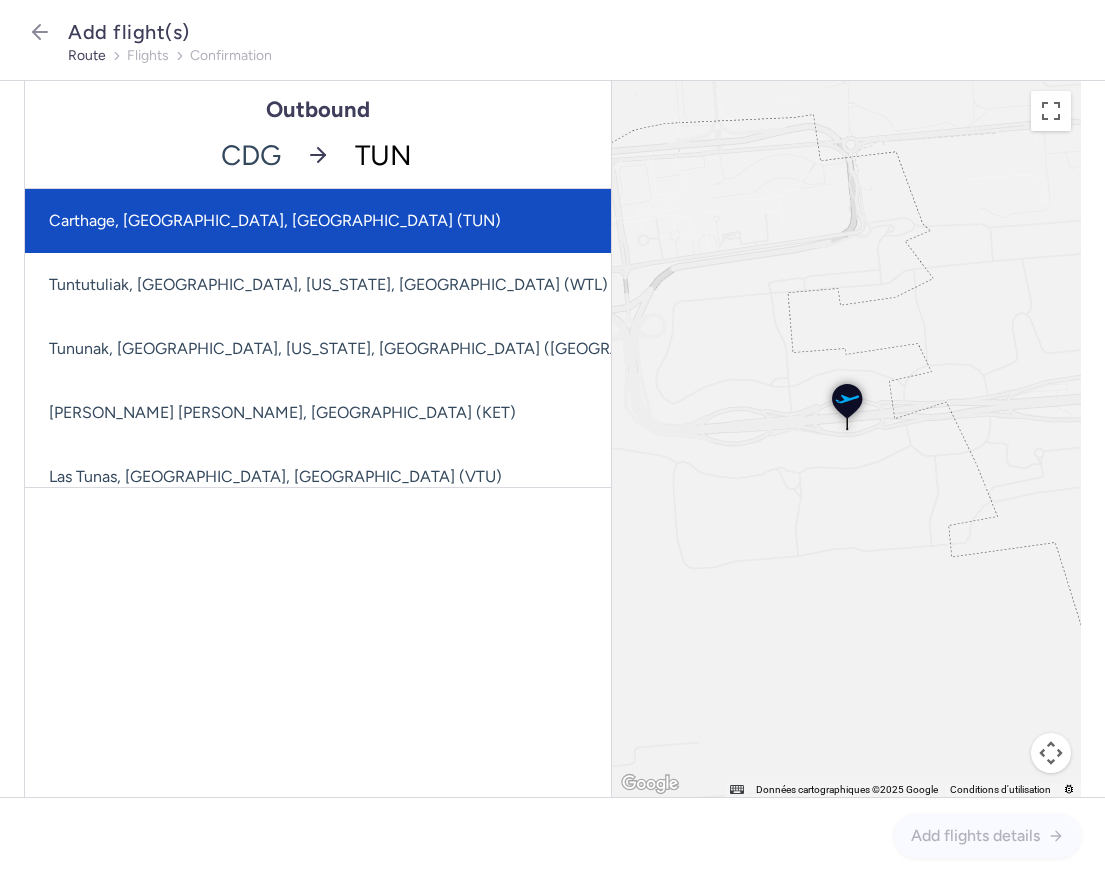 click on "Carthage, Tunis, Tunisia (TUN)" 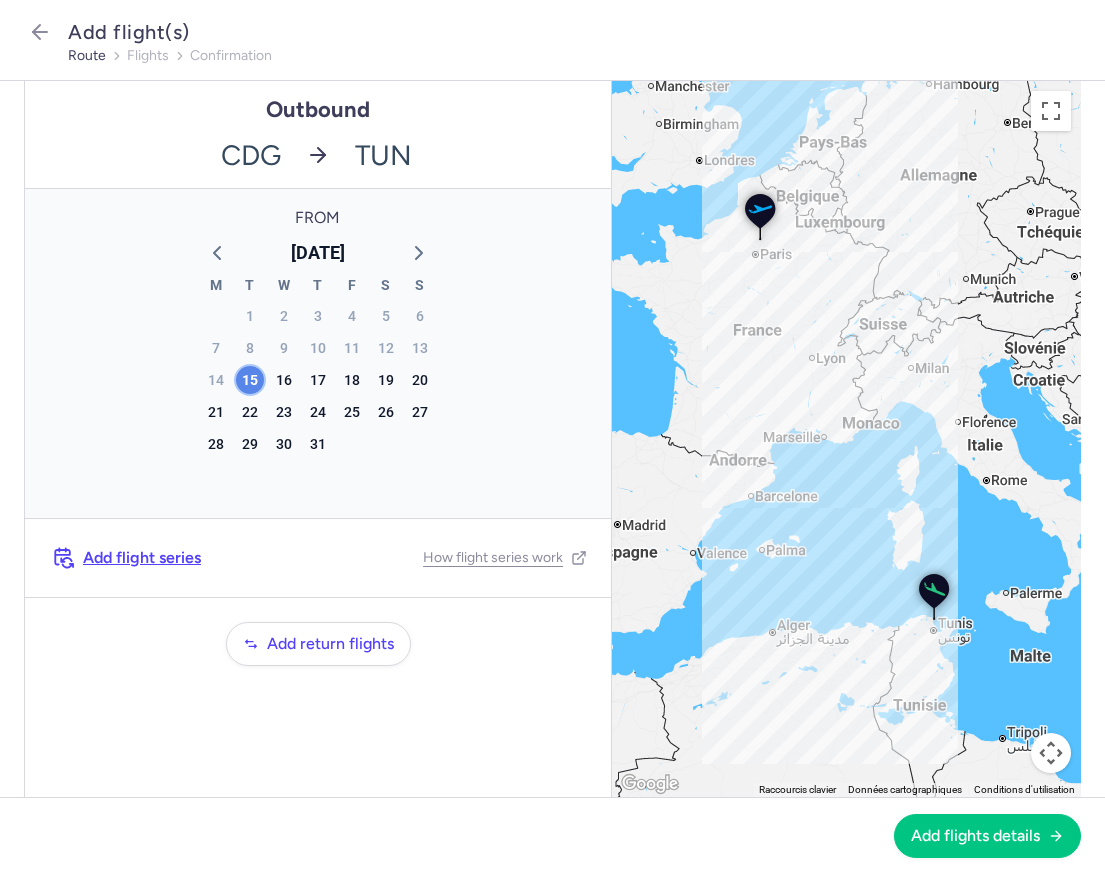 click on "15" 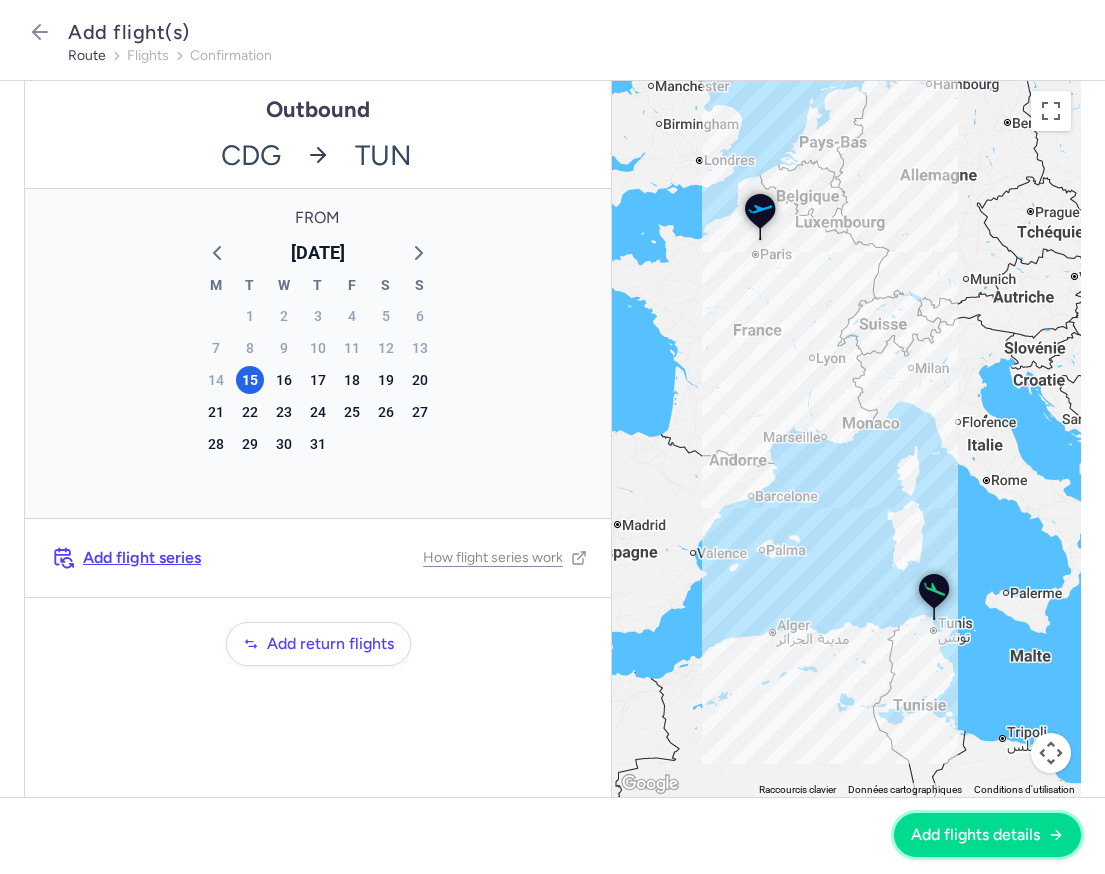 click on "Add flights details" at bounding box center [987, 835] 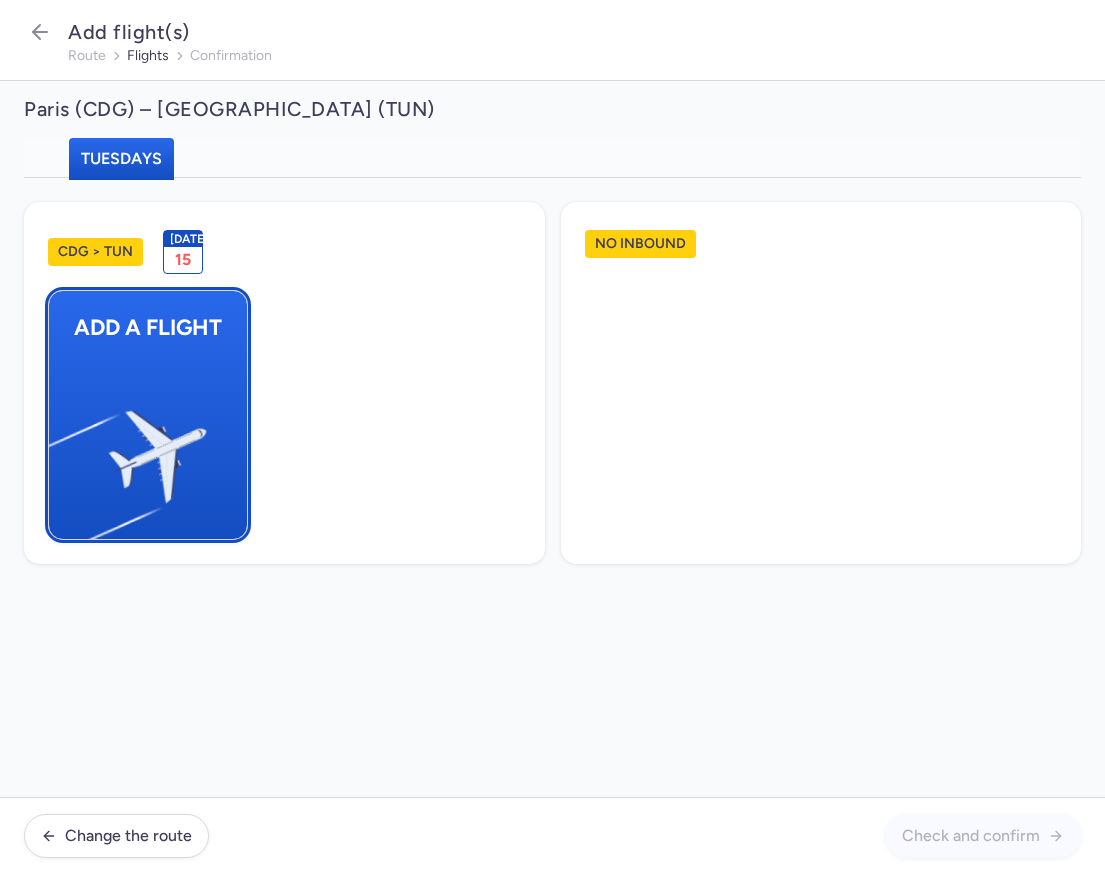 click at bounding box center [59, 448] 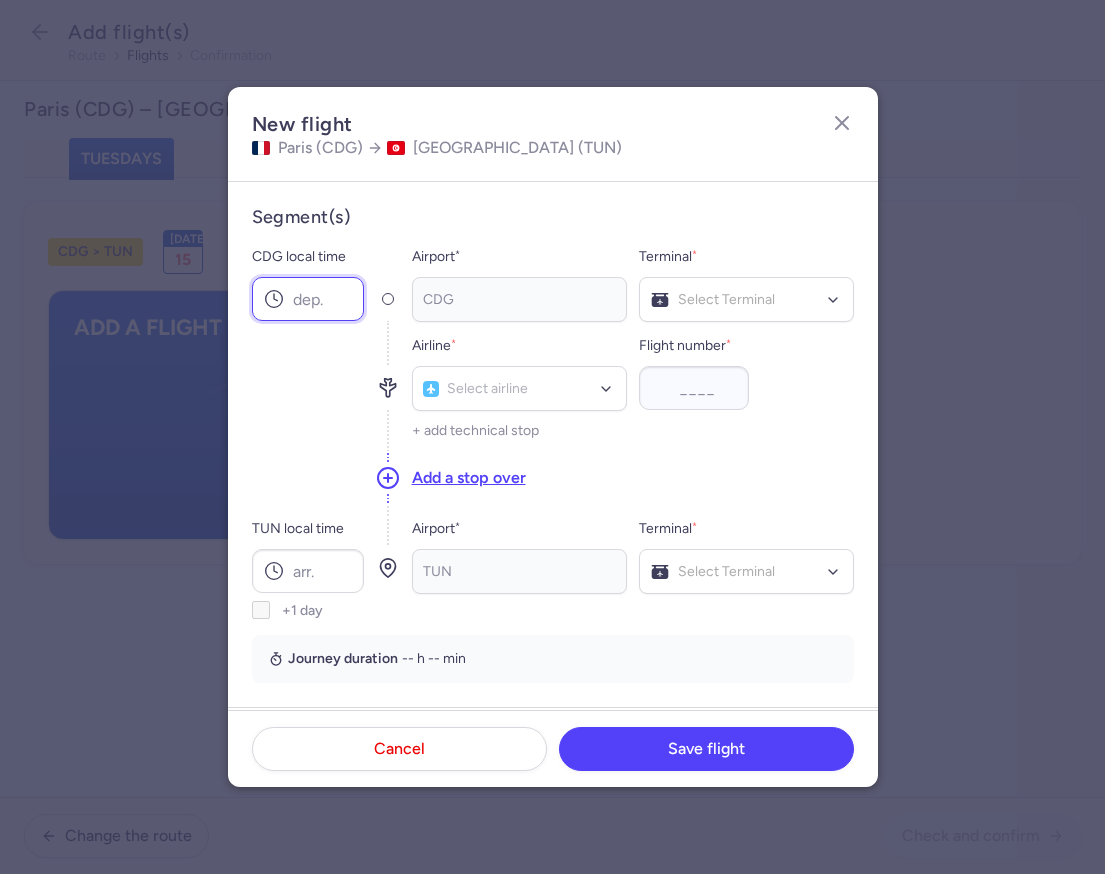 click on "CDG local time" at bounding box center [308, 299] 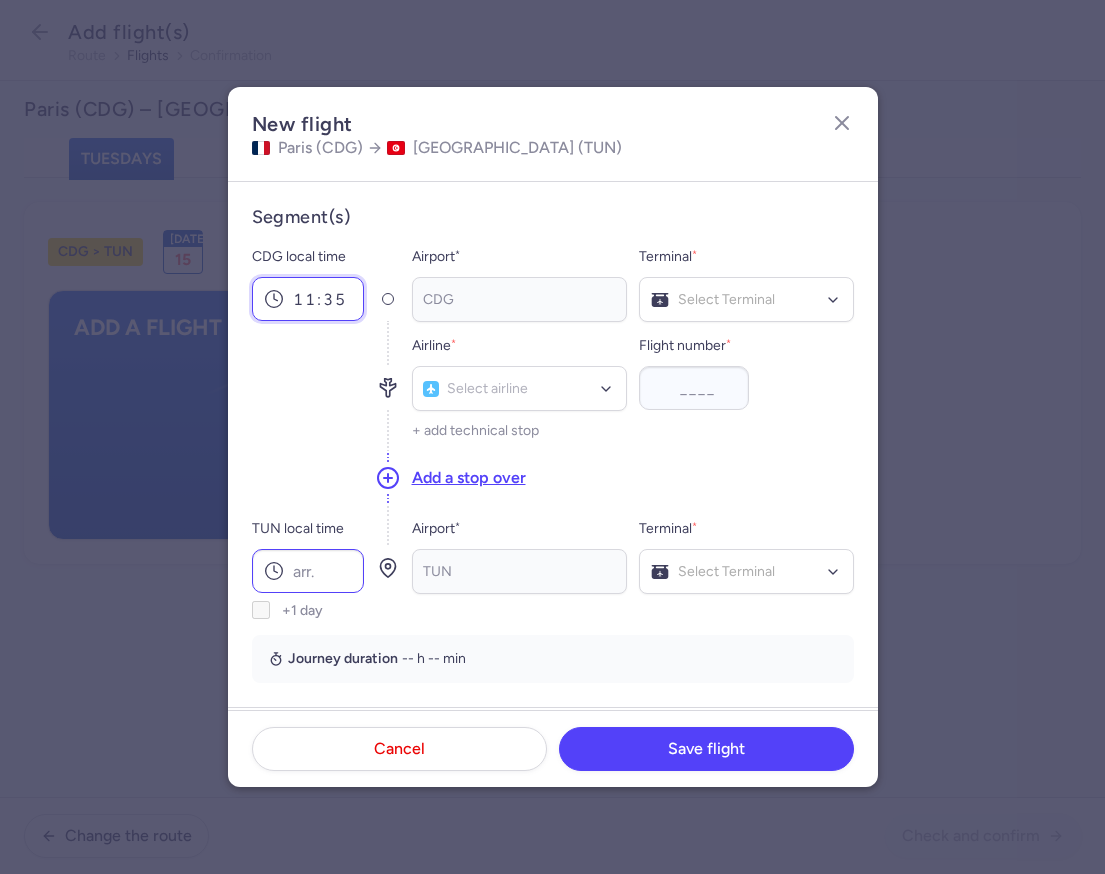 type on "11:35" 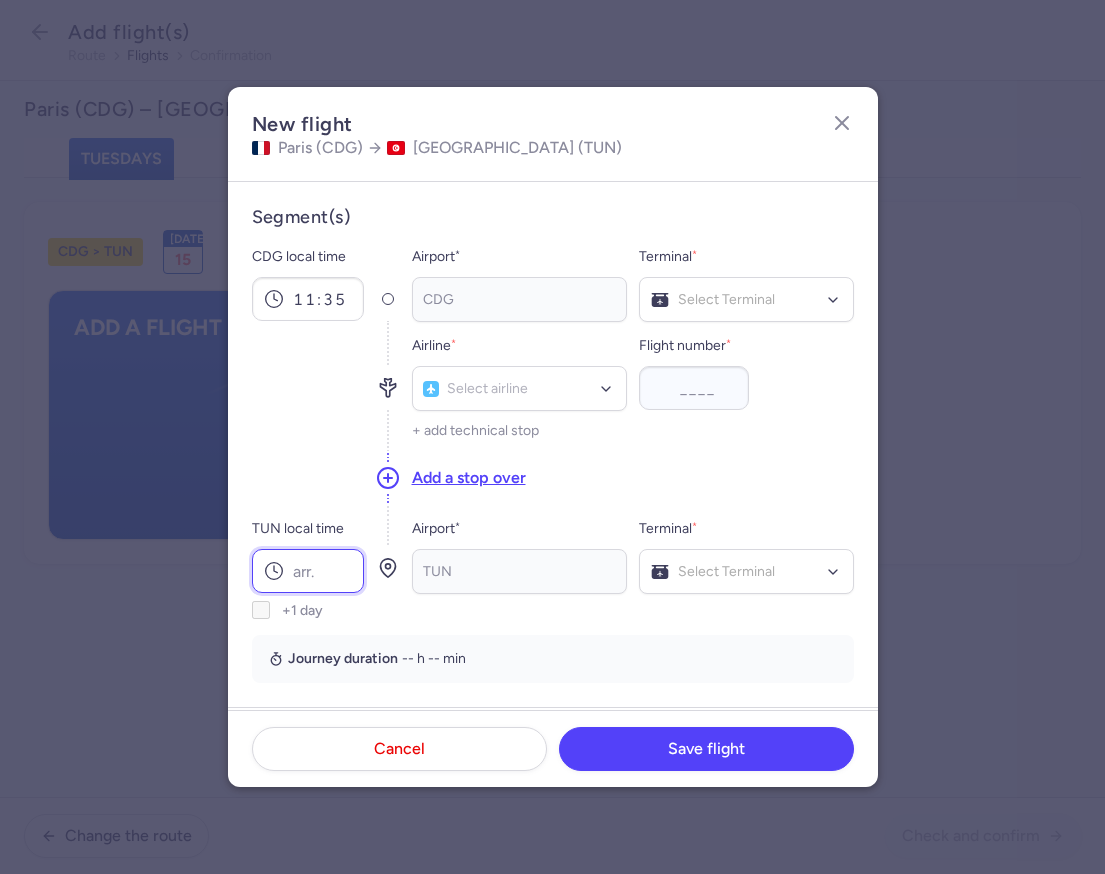 click on "TUN local time" at bounding box center [308, 571] 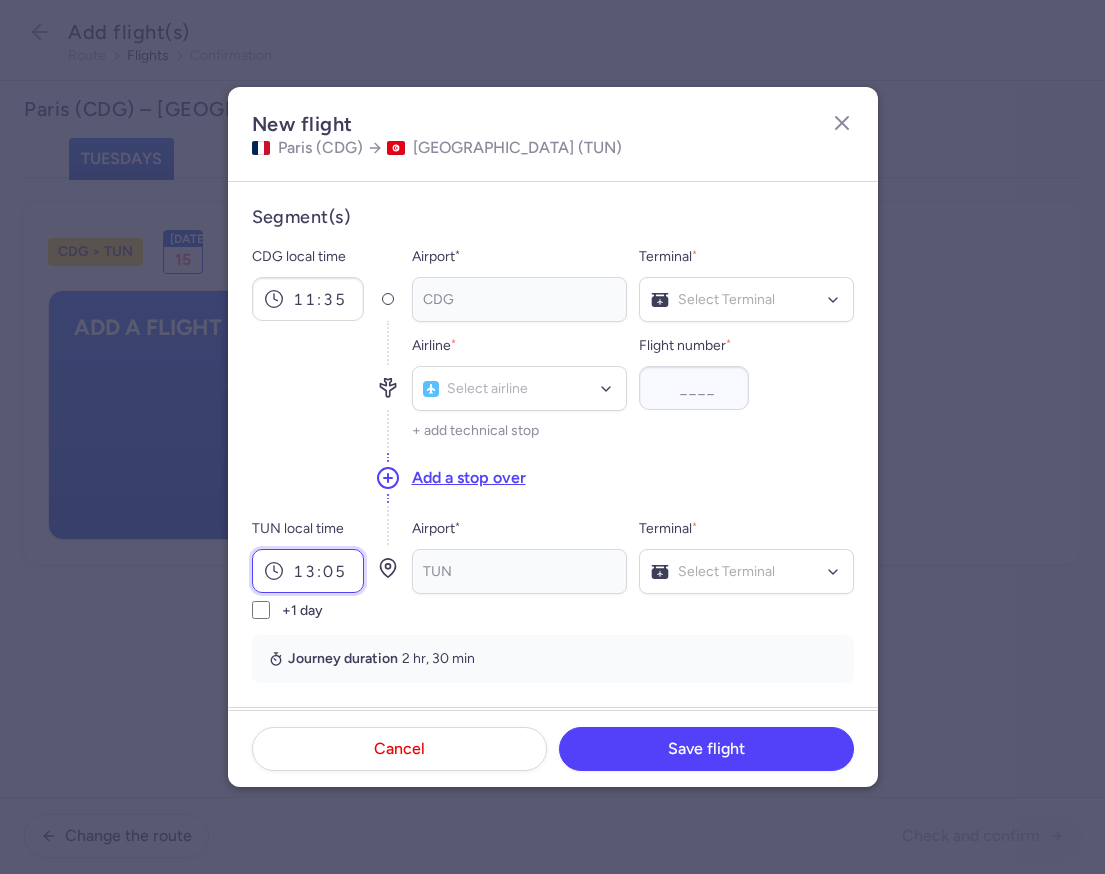 type on "13:05" 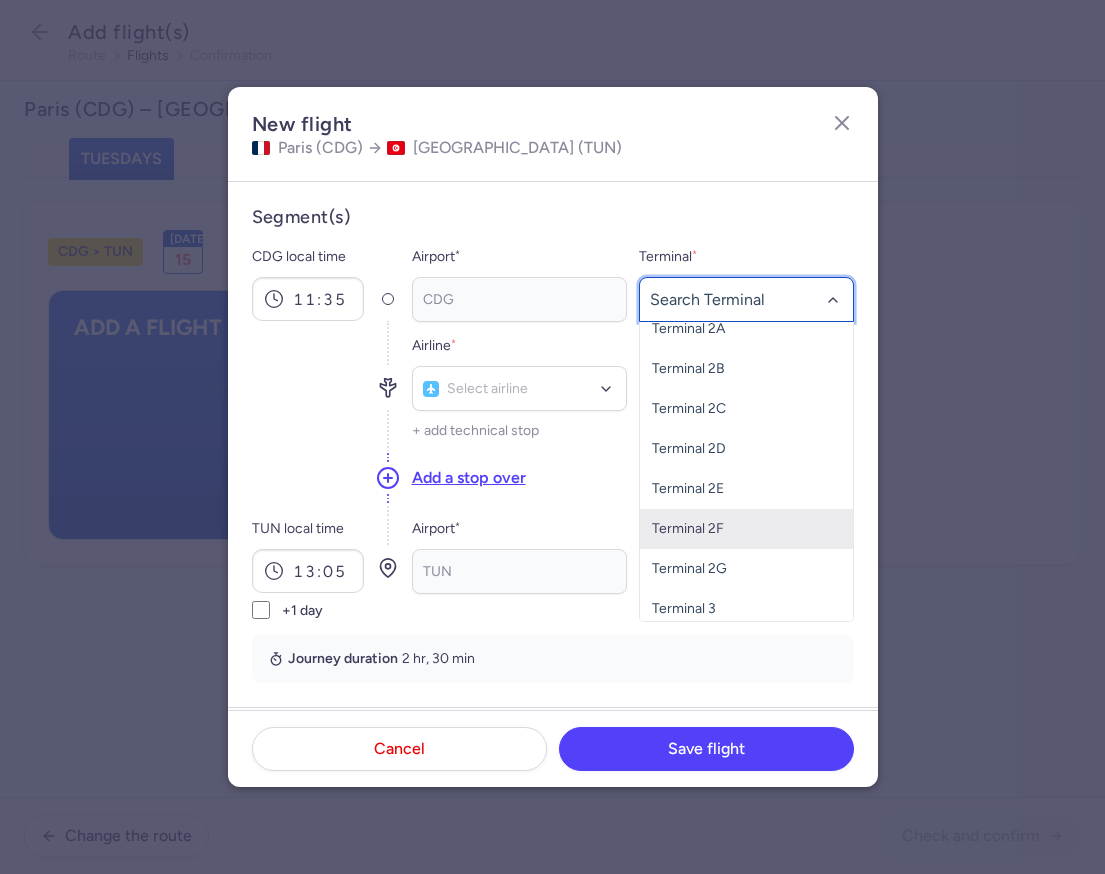 scroll, scrollTop: 61, scrollLeft: 0, axis: vertical 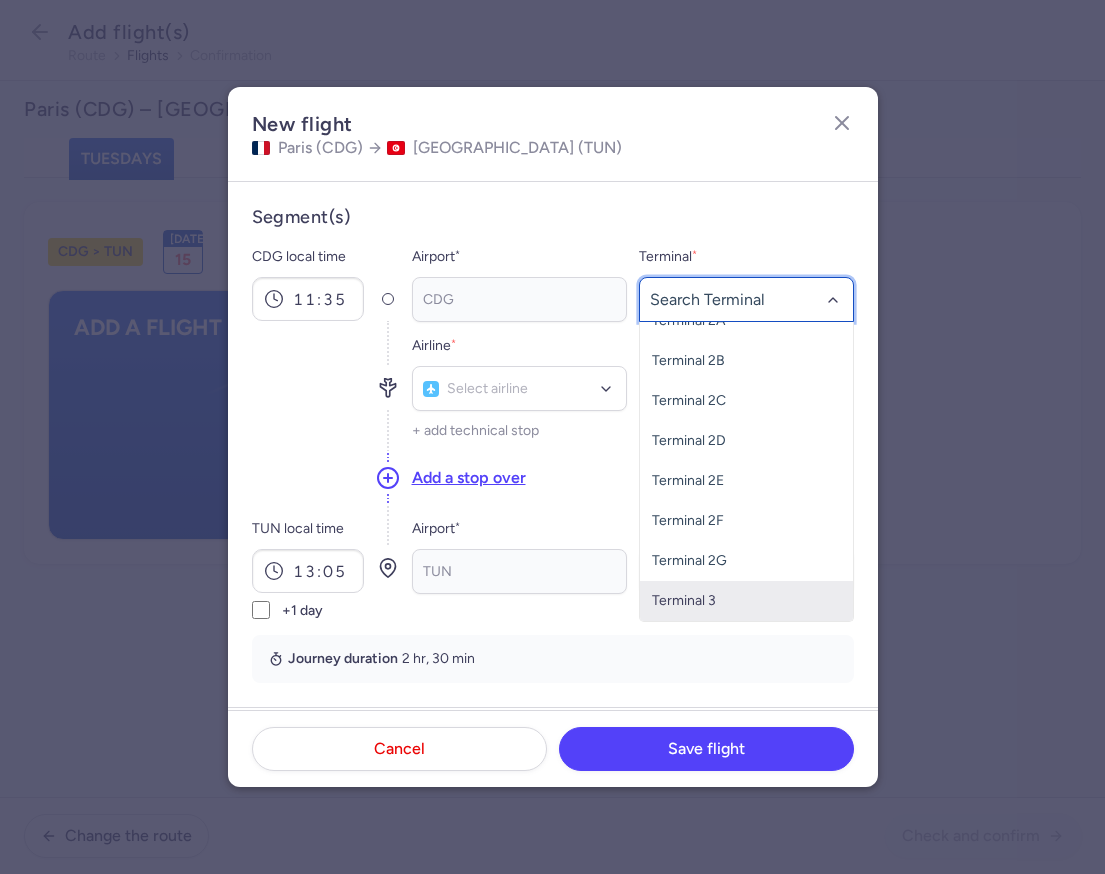 click on "Terminal 3" 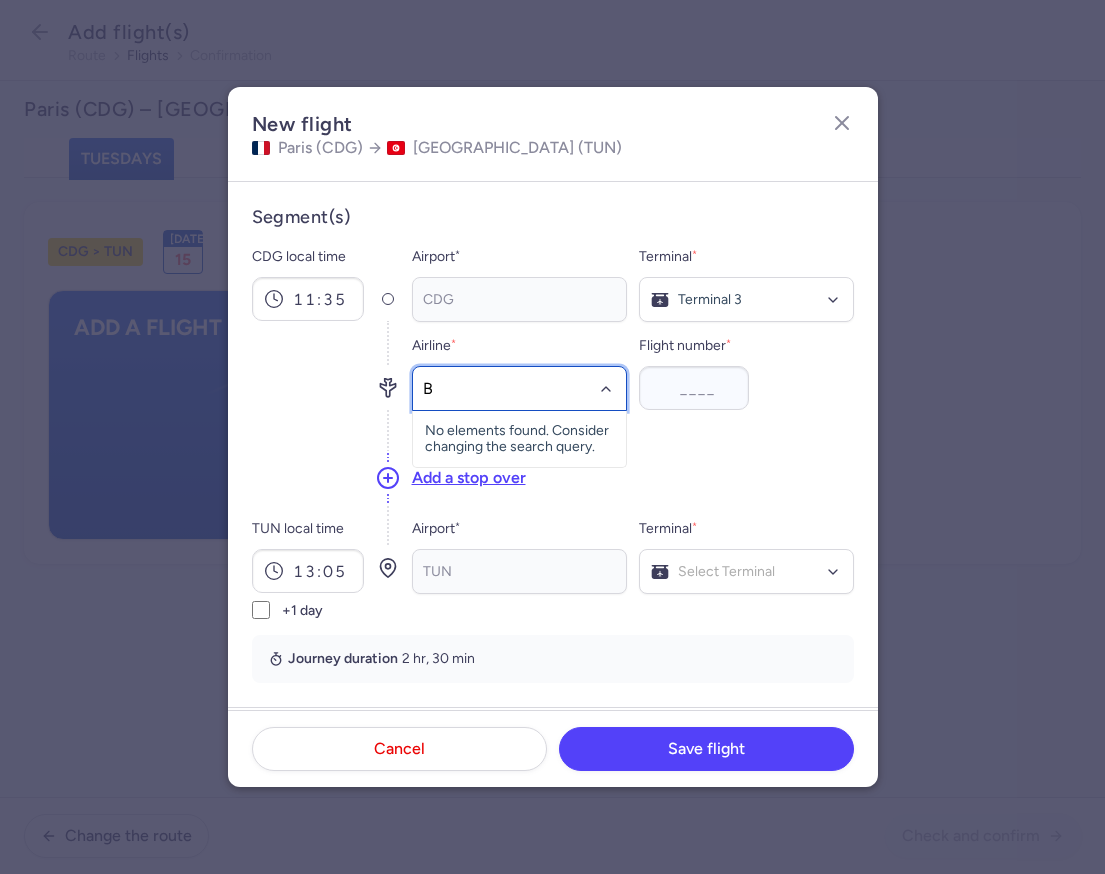 type on "BJ" 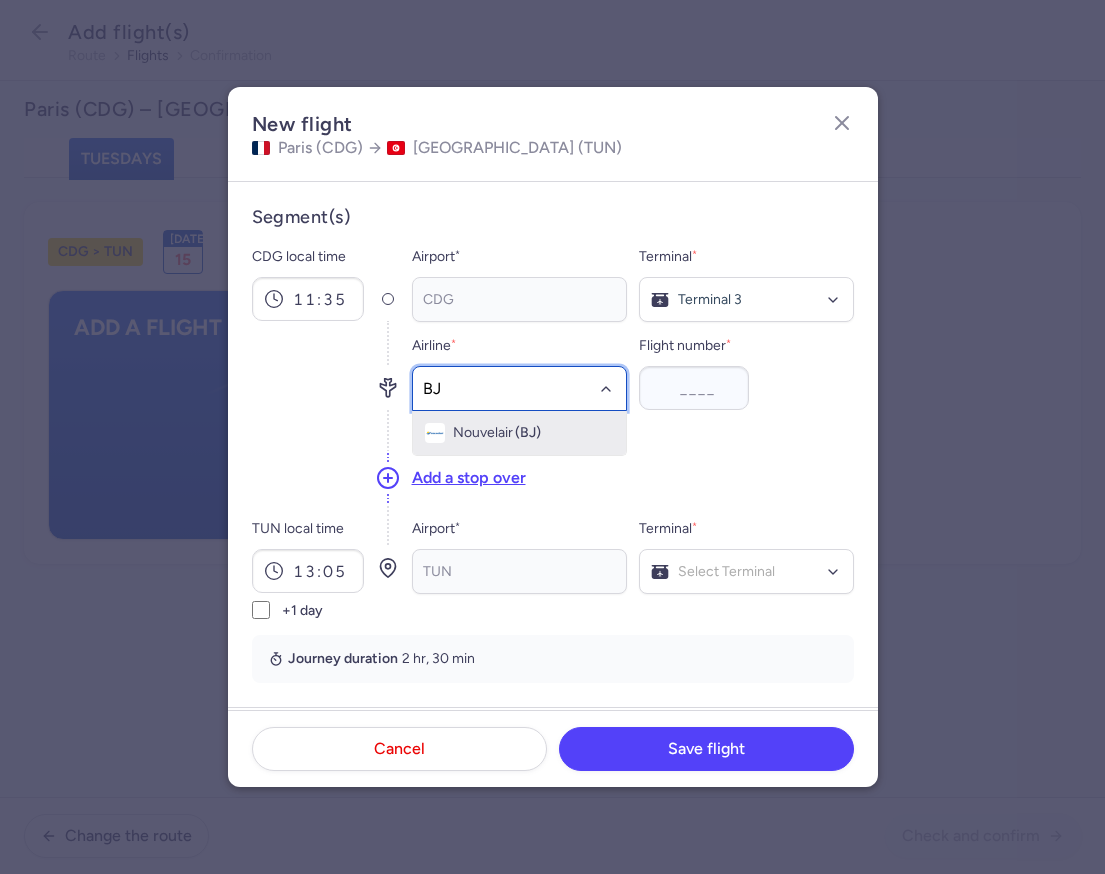 drag, startPoint x: 533, startPoint y: 441, endPoint x: 636, endPoint y: 402, distance: 110.13628 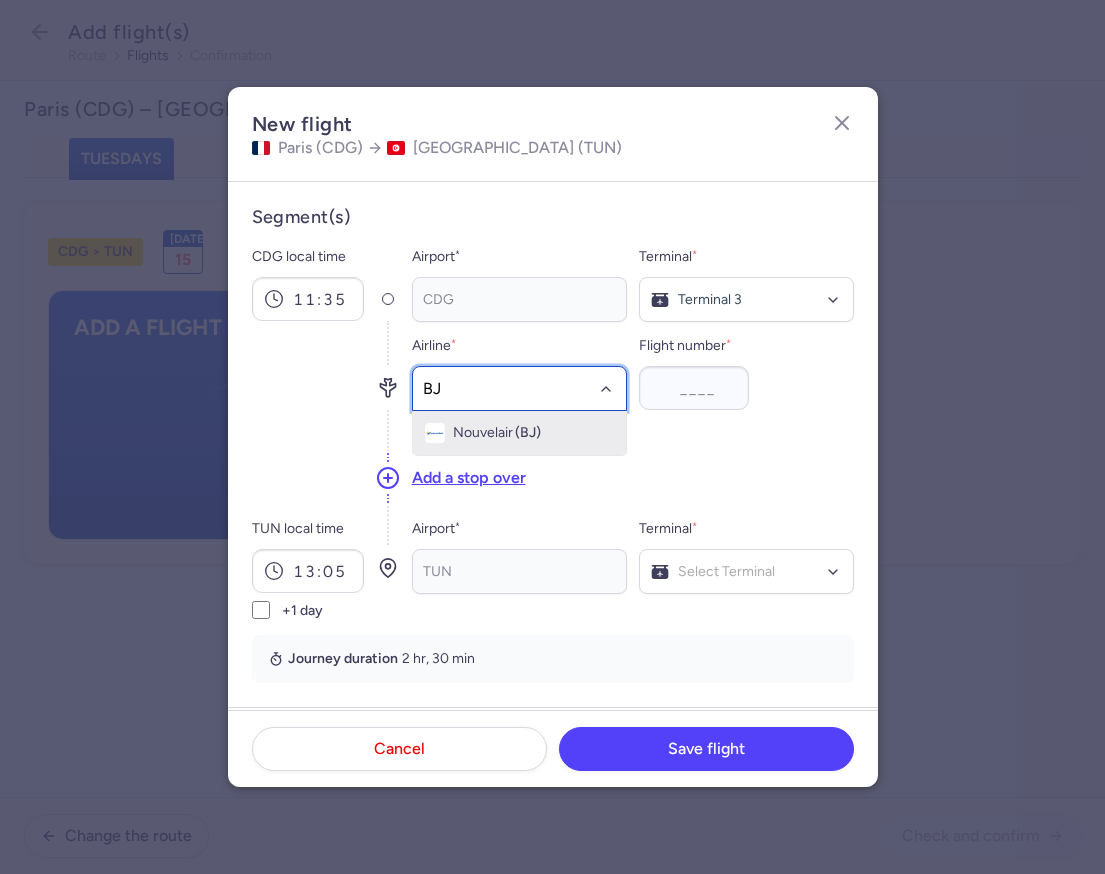 click on "(BJ)" at bounding box center (528, 433) 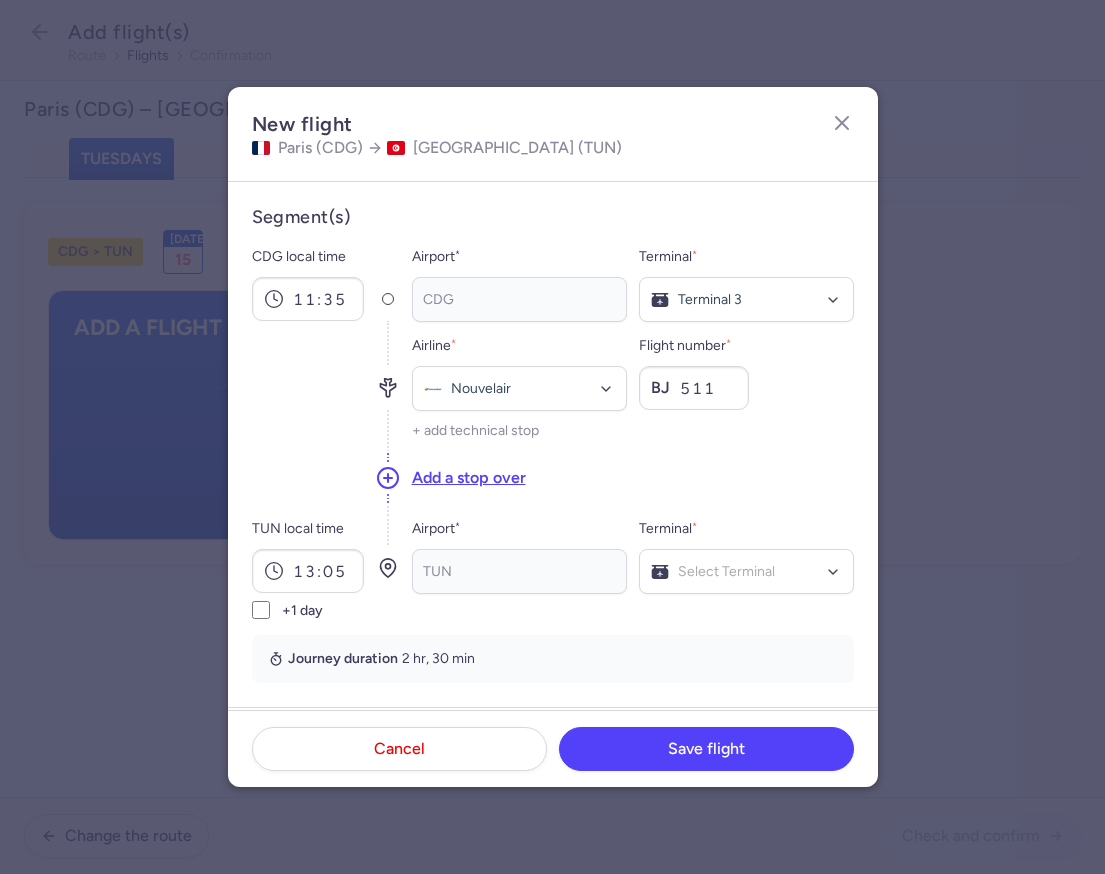 type on "511" 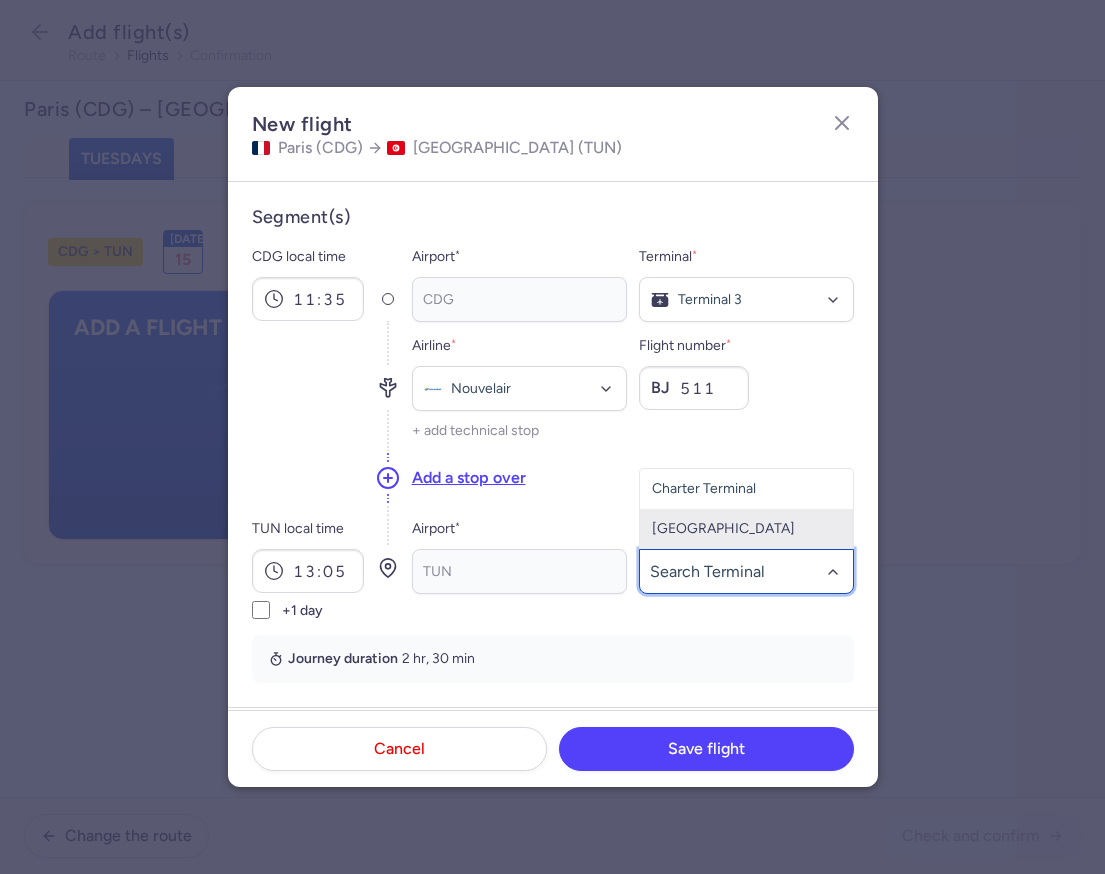 click on "Main Terminal" at bounding box center (746, 529) 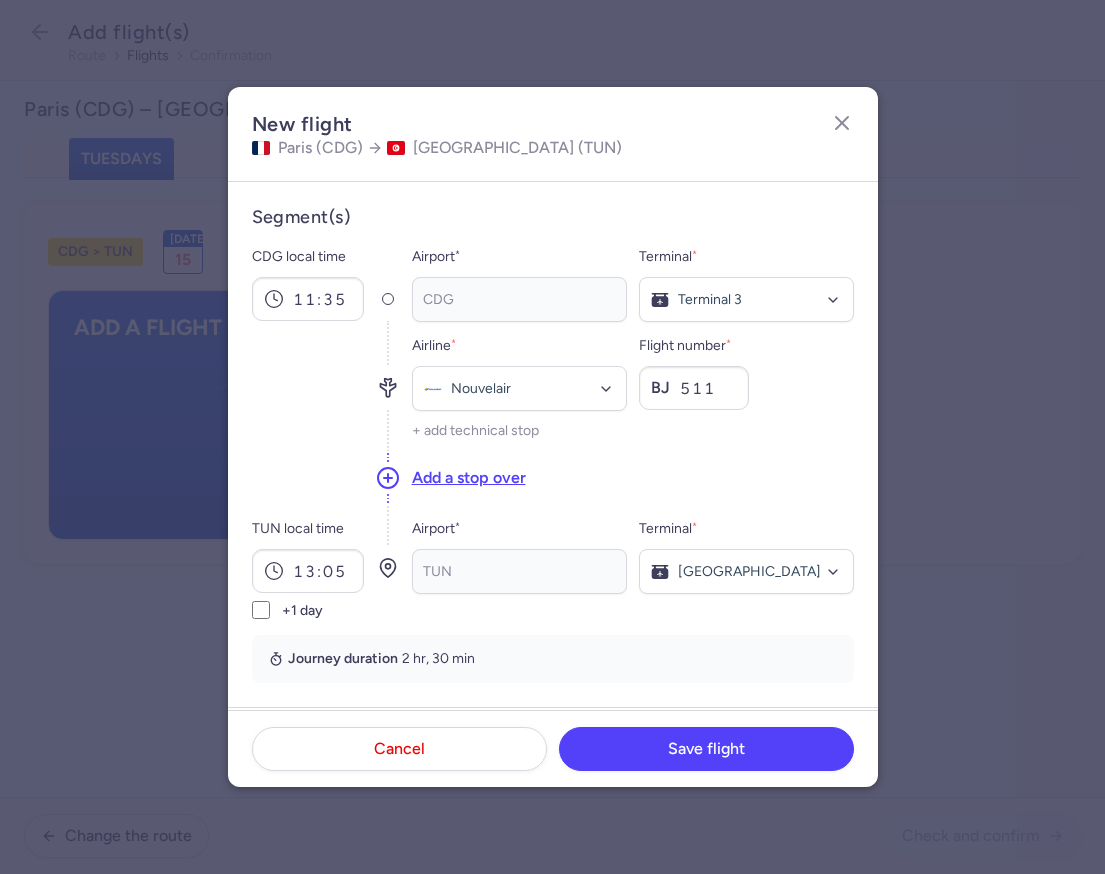 scroll, scrollTop: 456, scrollLeft: 0, axis: vertical 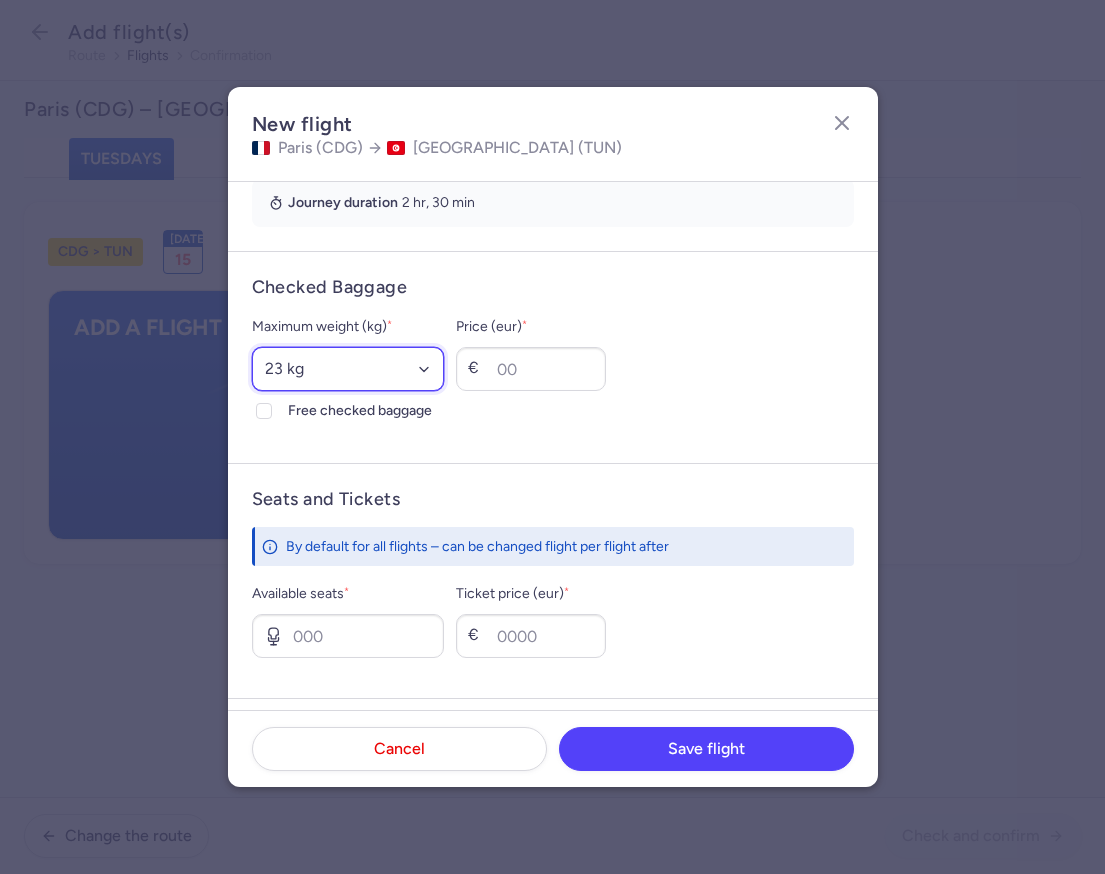 click on "Select an option 15 kg 16 kg 17 kg 18 kg 19 kg 20 kg 21 kg 22 kg 23 kg 24 kg 25 kg 26 kg 27 kg 28 kg 29 kg 30 kg 31 kg 32 kg 33 kg 34 kg 35 kg" at bounding box center (348, 369) 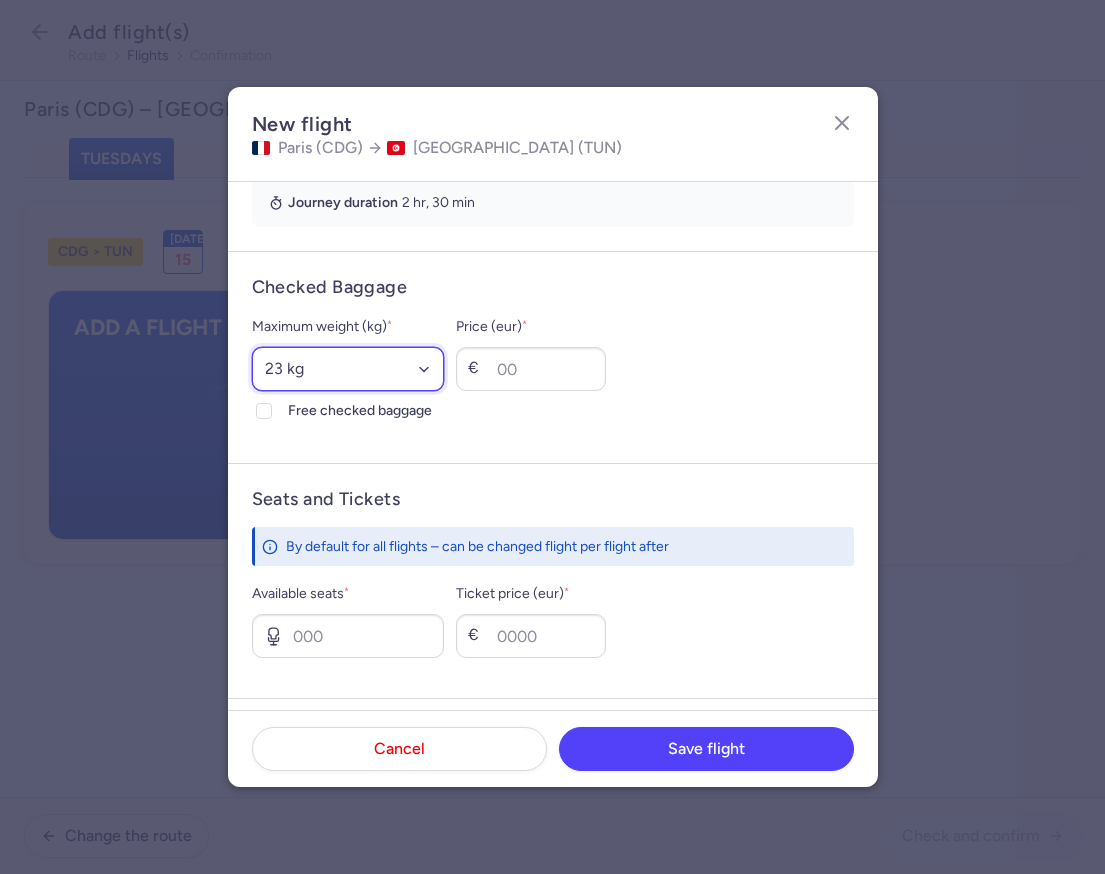 select on "25" 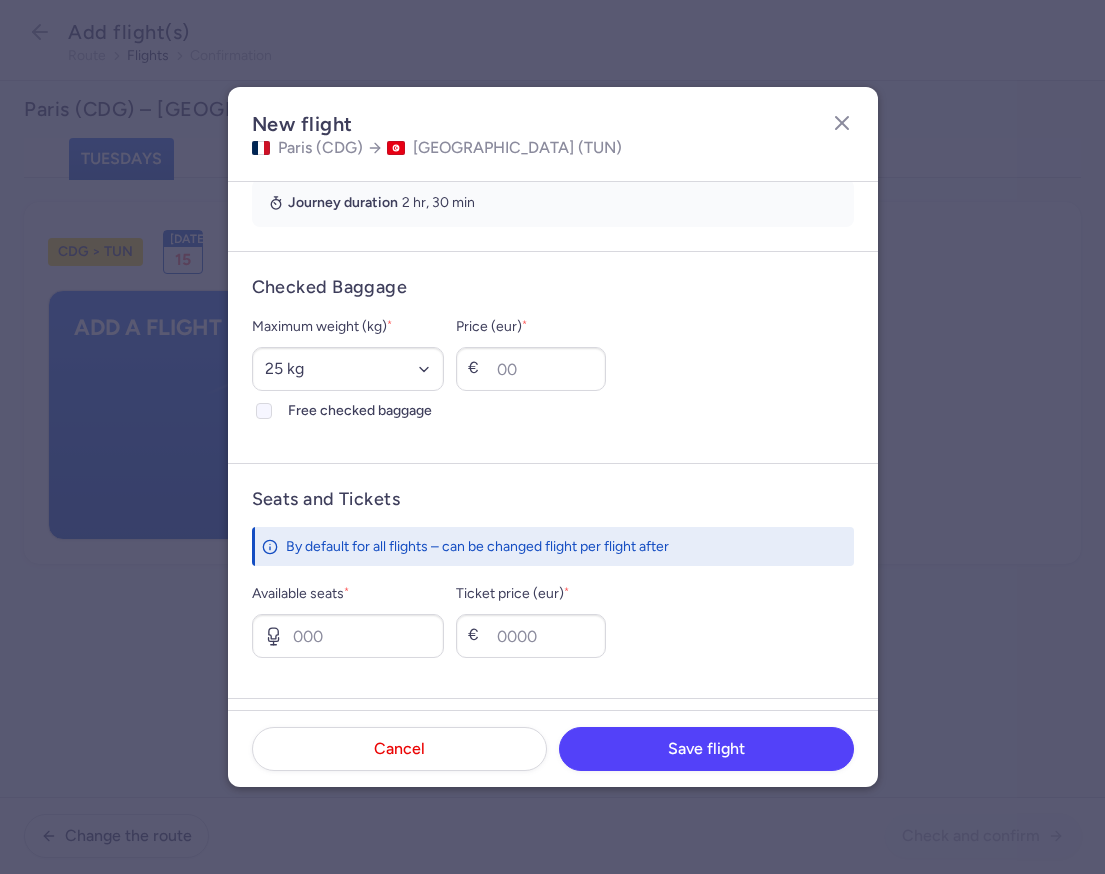 click 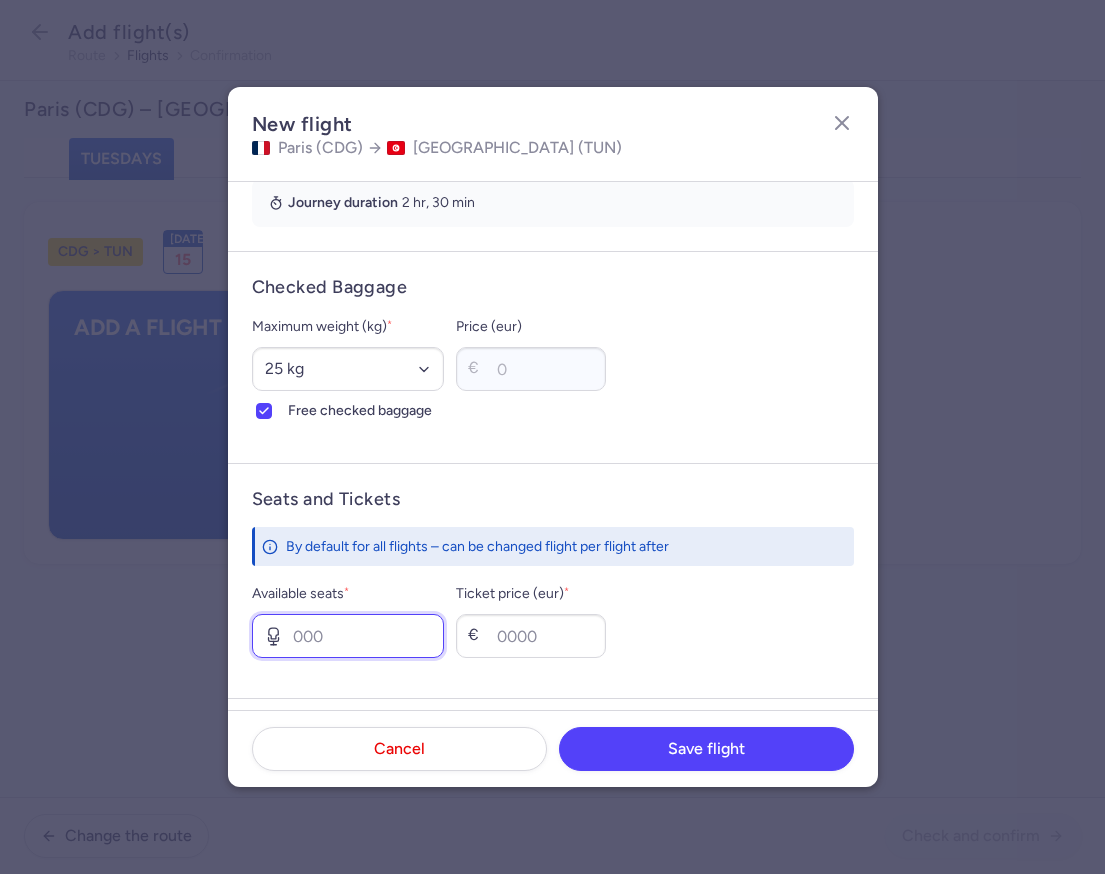click on "Available seats  *" at bounding box center (348, 636) 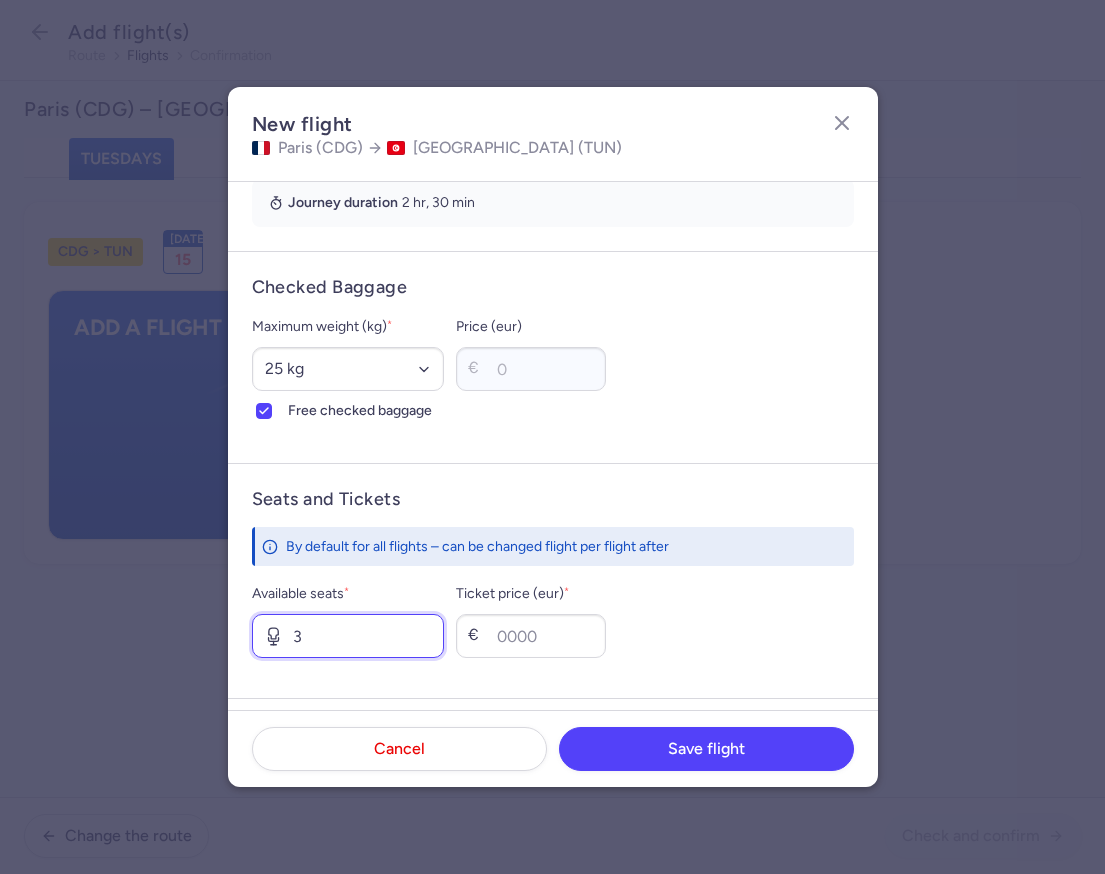 type on "3" 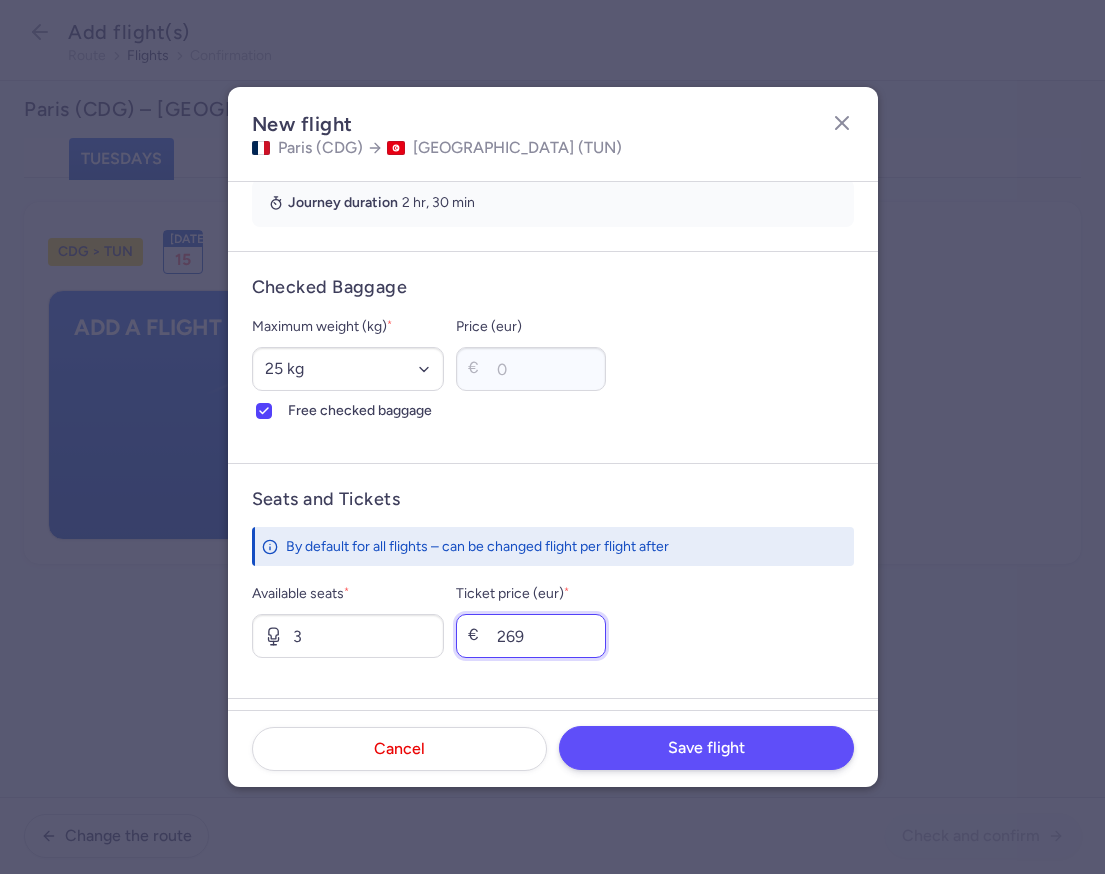 type on "269" 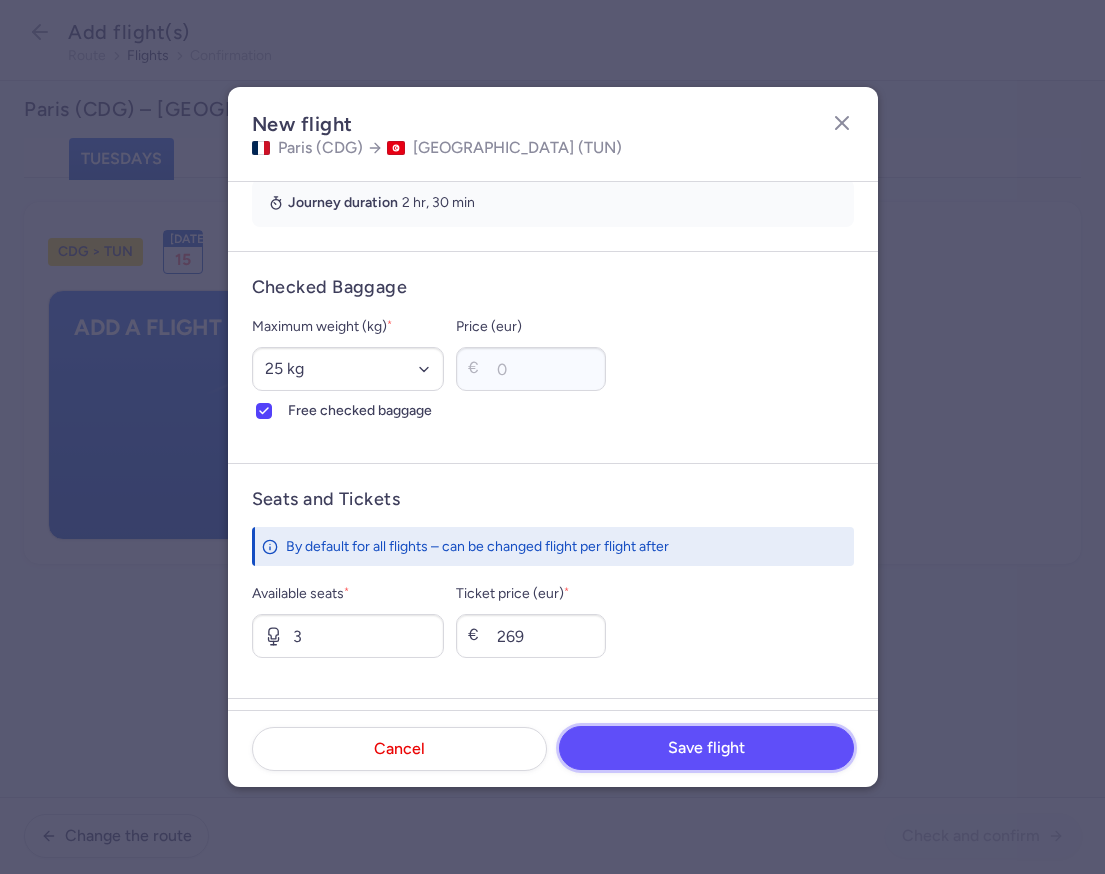 click on "Save flight" at bounding box center (706, 748) 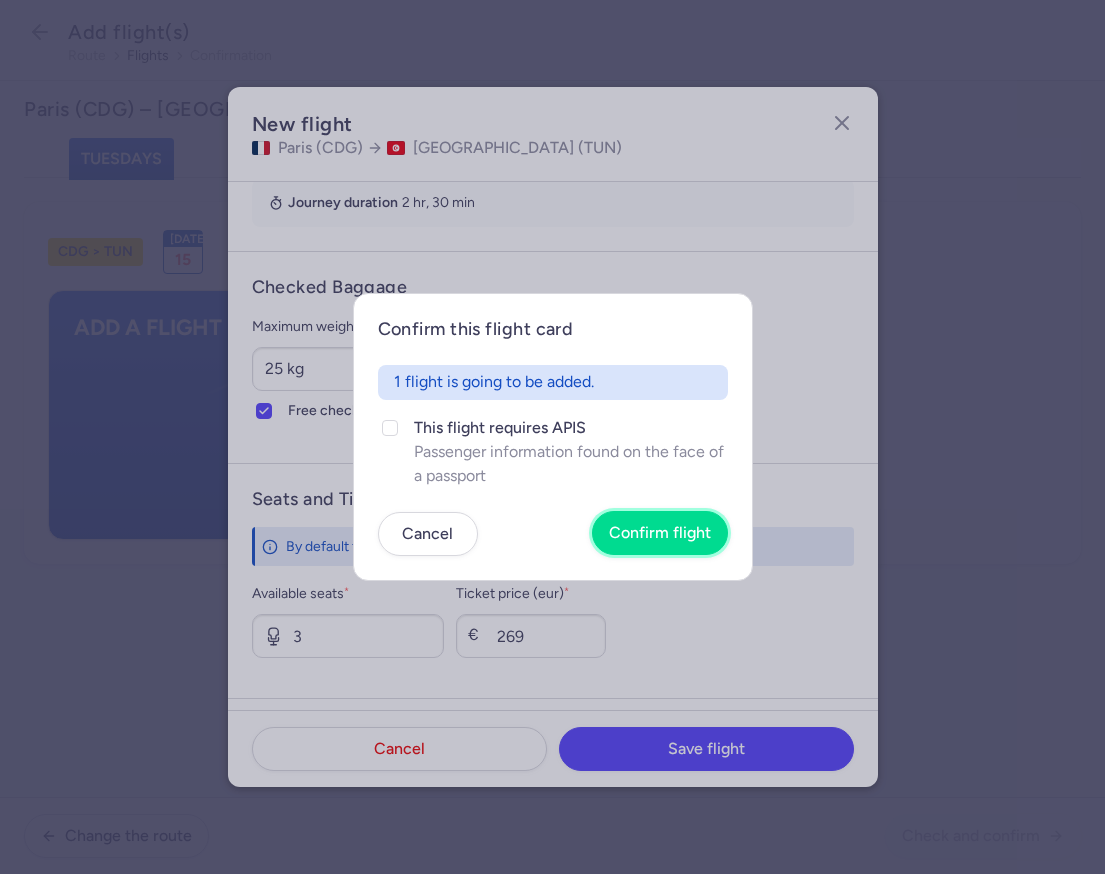 click on "Confirm flight" at bounding box center (660, 533) 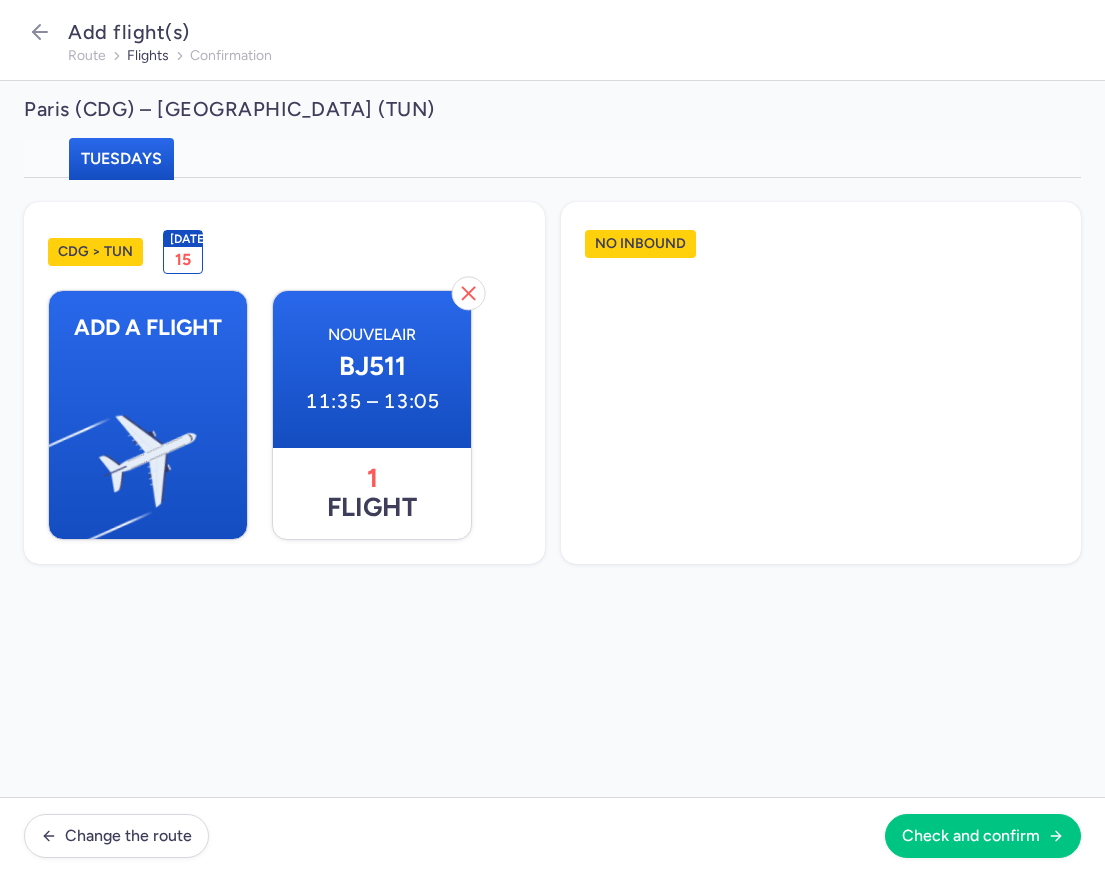 scroll, scrollTop: 456, scrollLeft: 0, axis: vertical 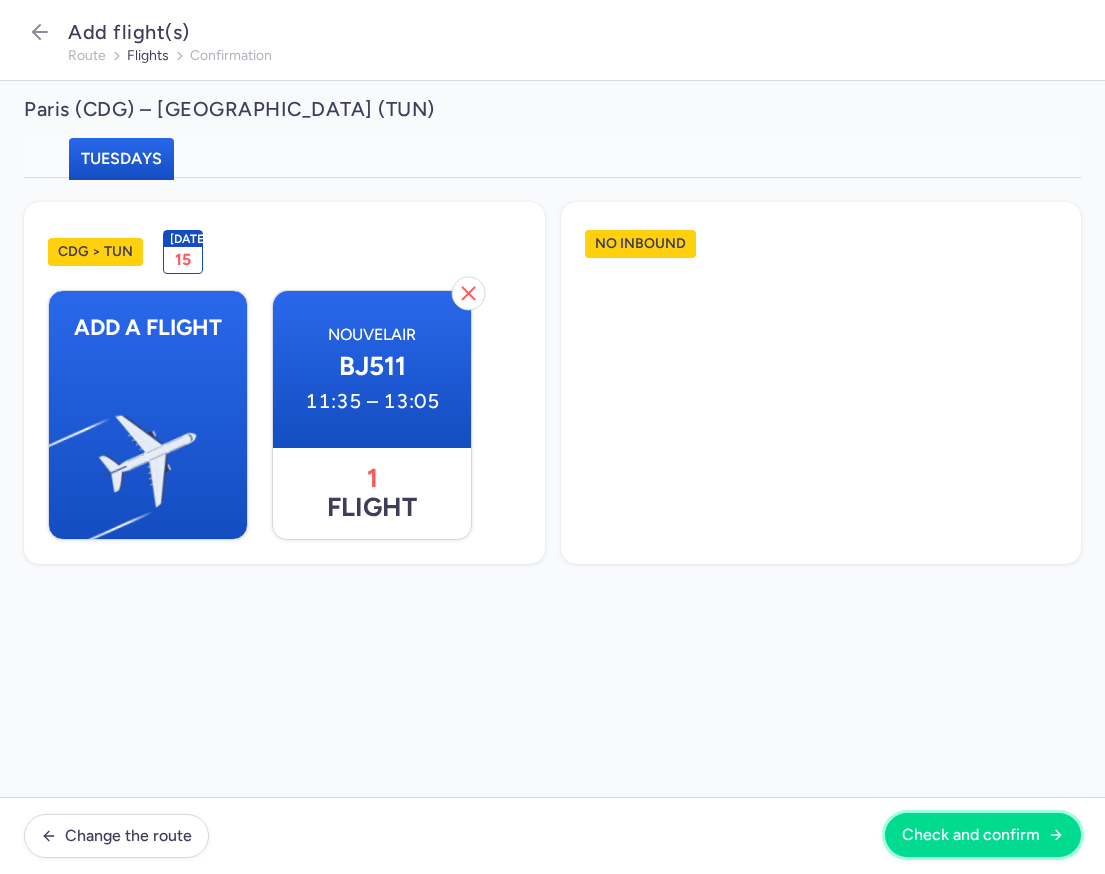 click on "Check and confirm" at bounding box center (971, 835) 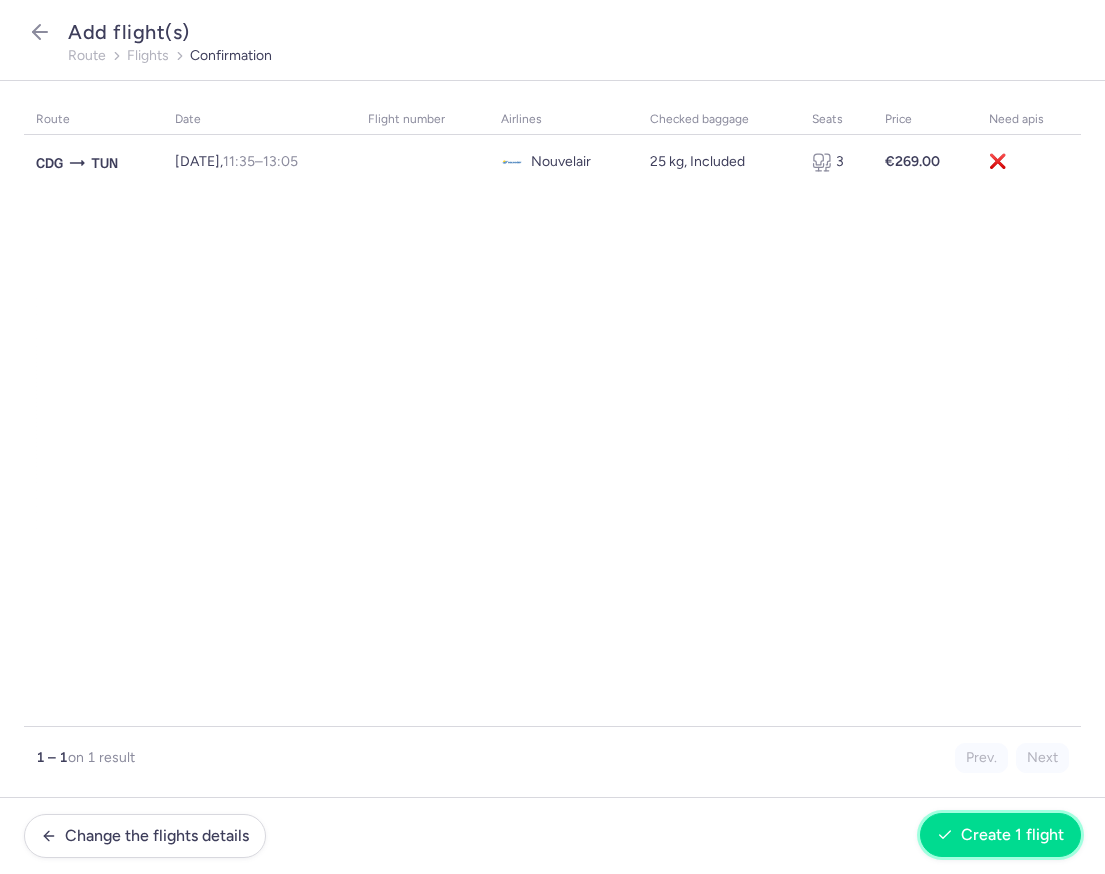 click on "Create 1 flight" at bounding box center [1012, 835] 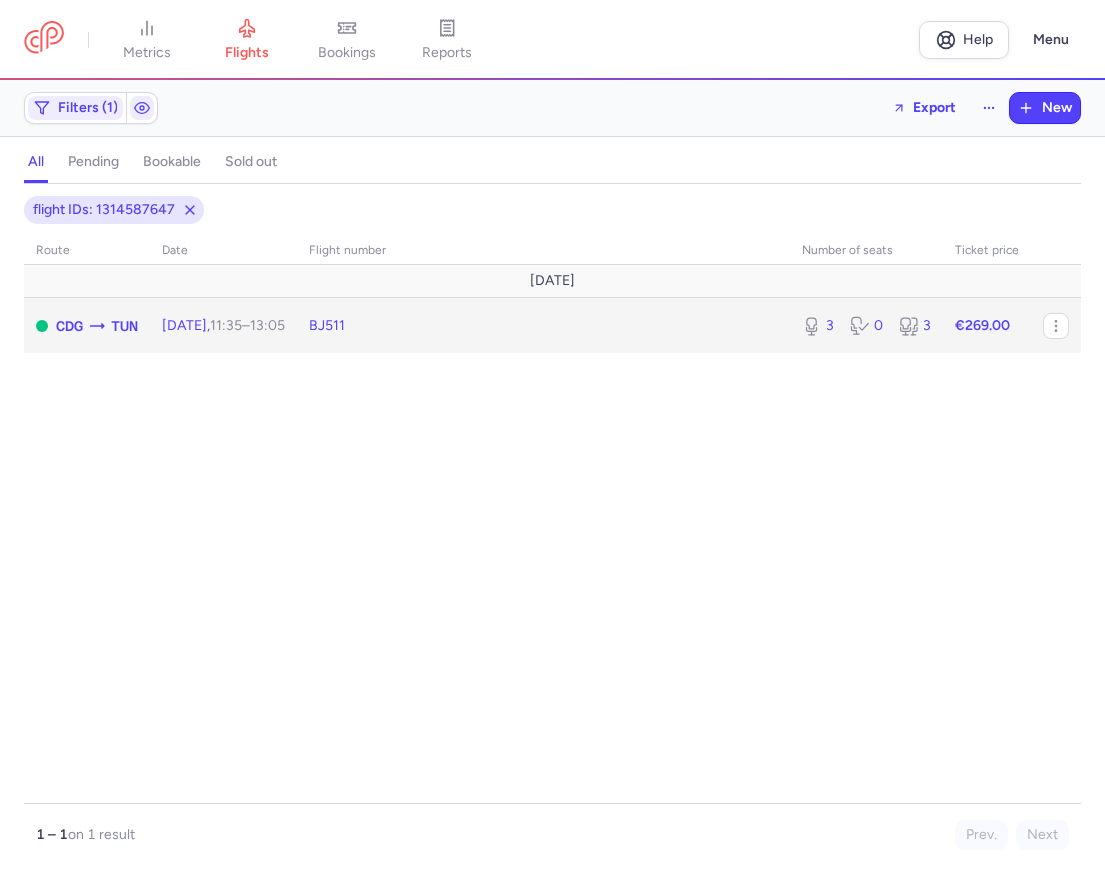click on "BJ511" 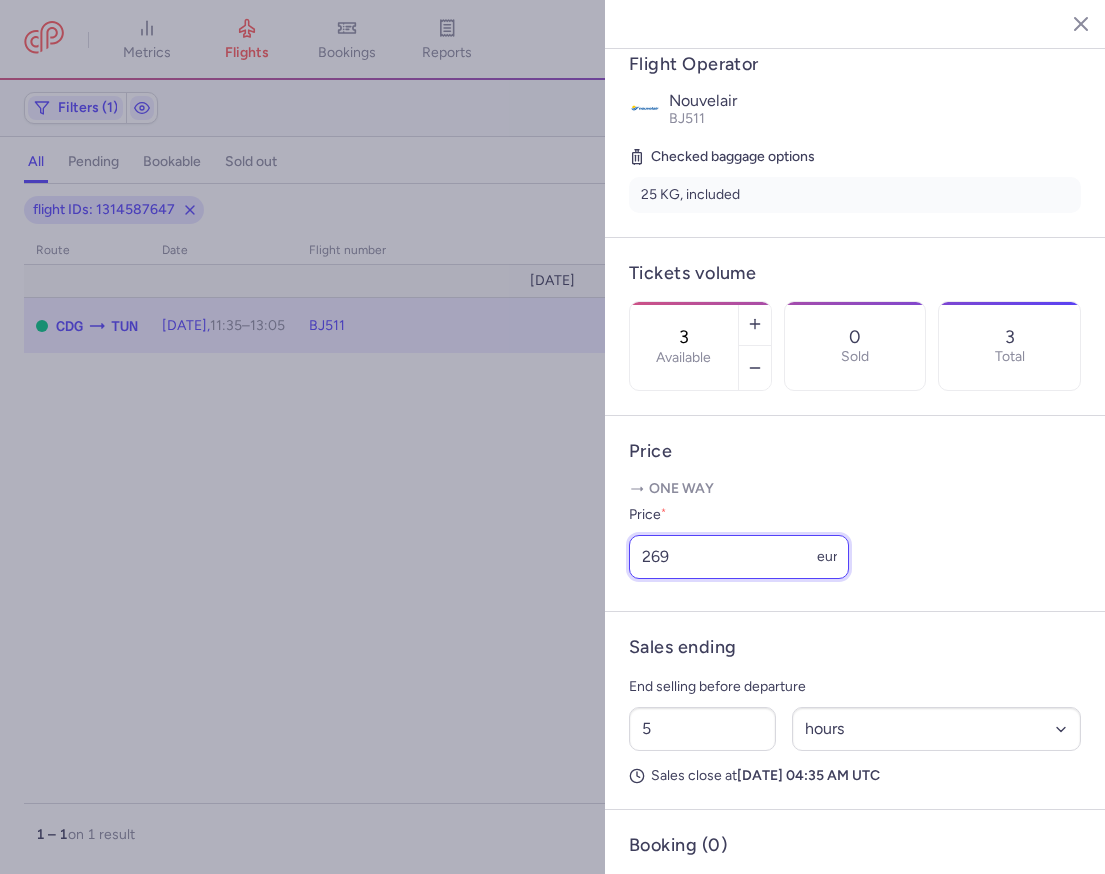 drag, startPoint x: 667, startPoint y: 487, endPoint x: 653, endPoint y: 485, distance: 14.142136 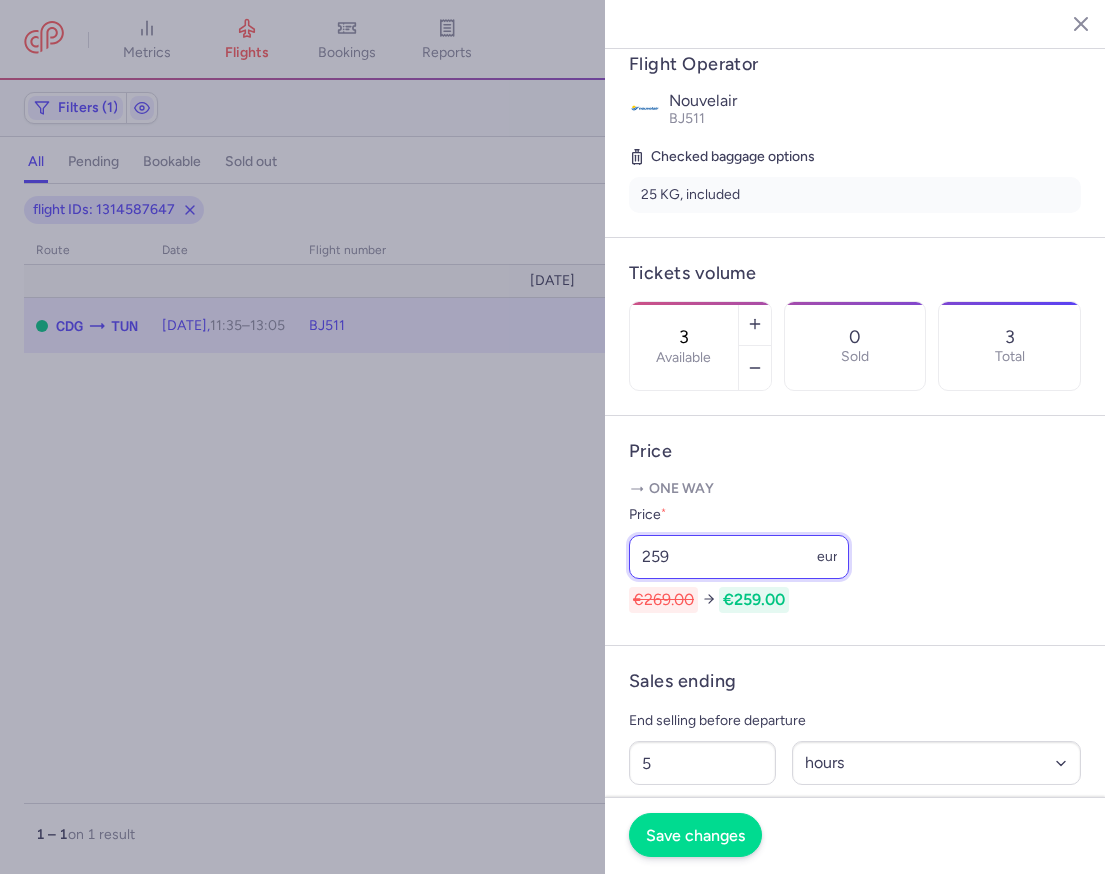 type on "259" 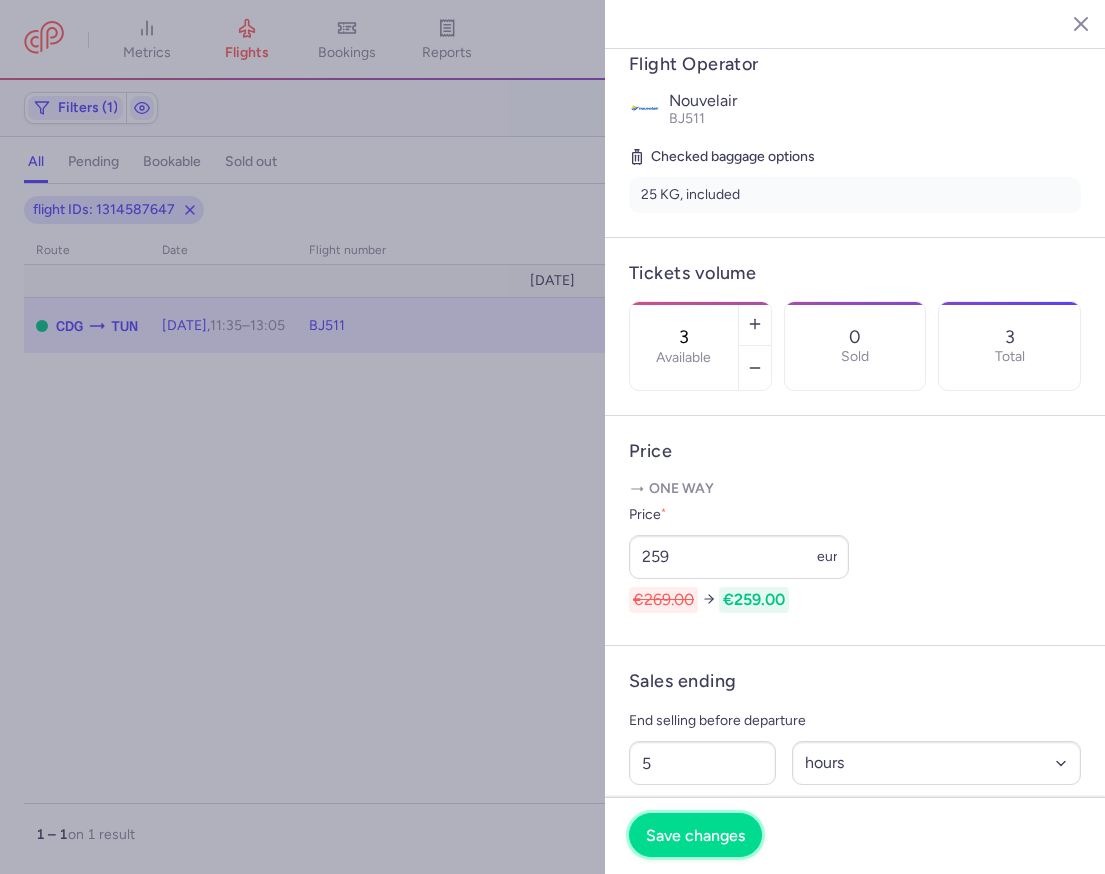 click on "Save changes" at bounding box center [695, 835] 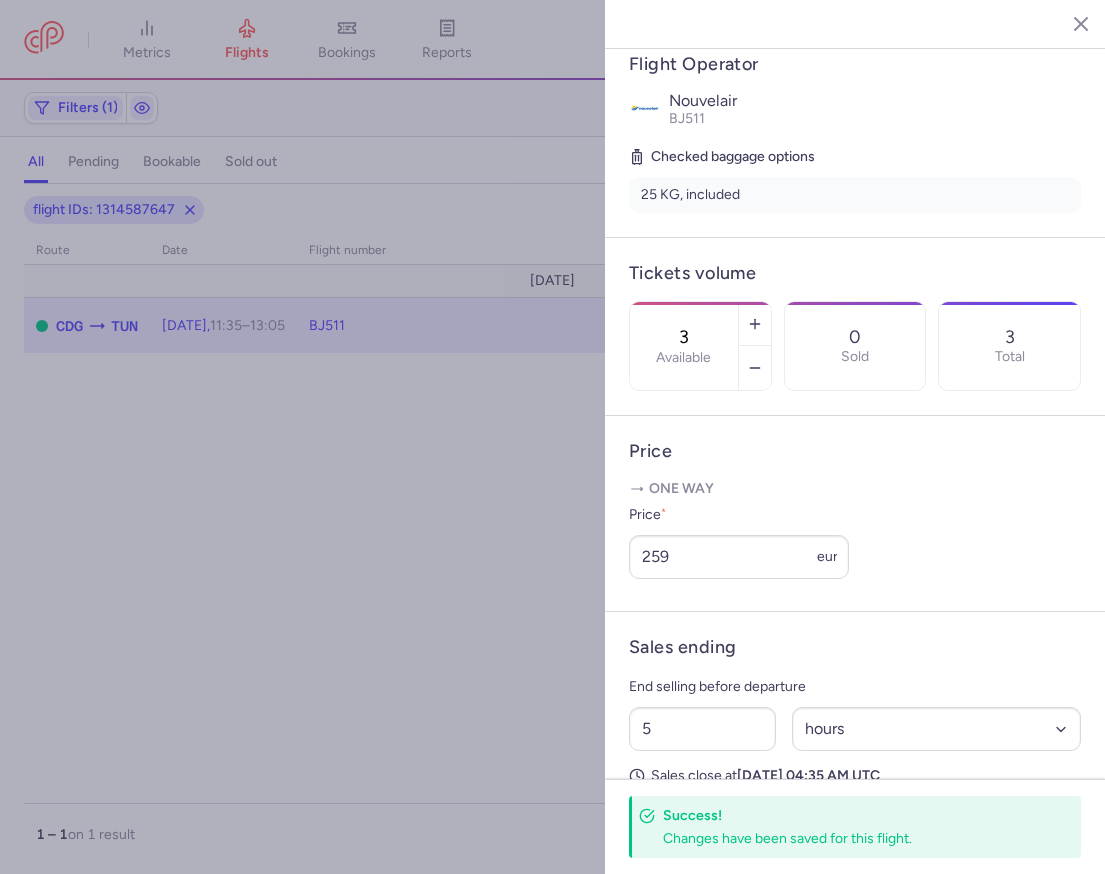 click 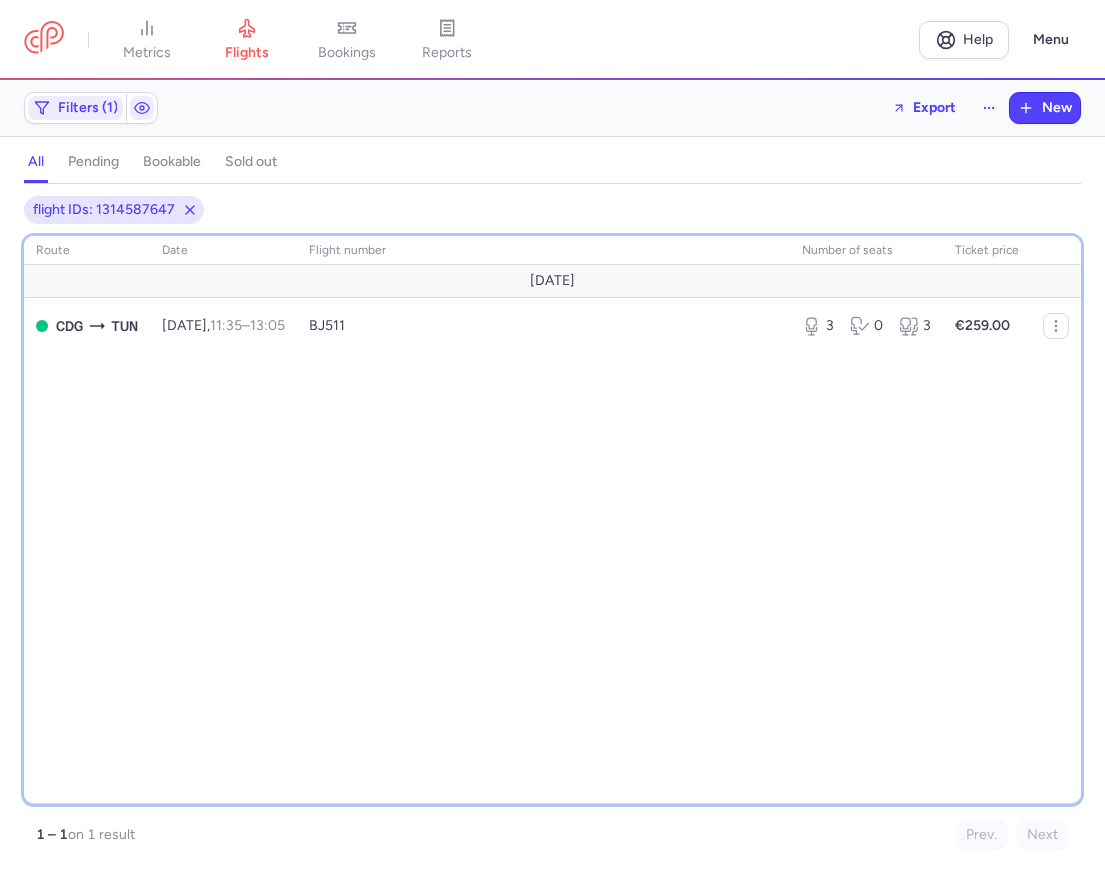 click on "route date Flight number number of seats Ticket price July 25  CDG  TUN Tue, 15 Jul,  11:35  –  13:05  +0  BJ511  3 0 3 €259.00" at bounding box center [552, 520] 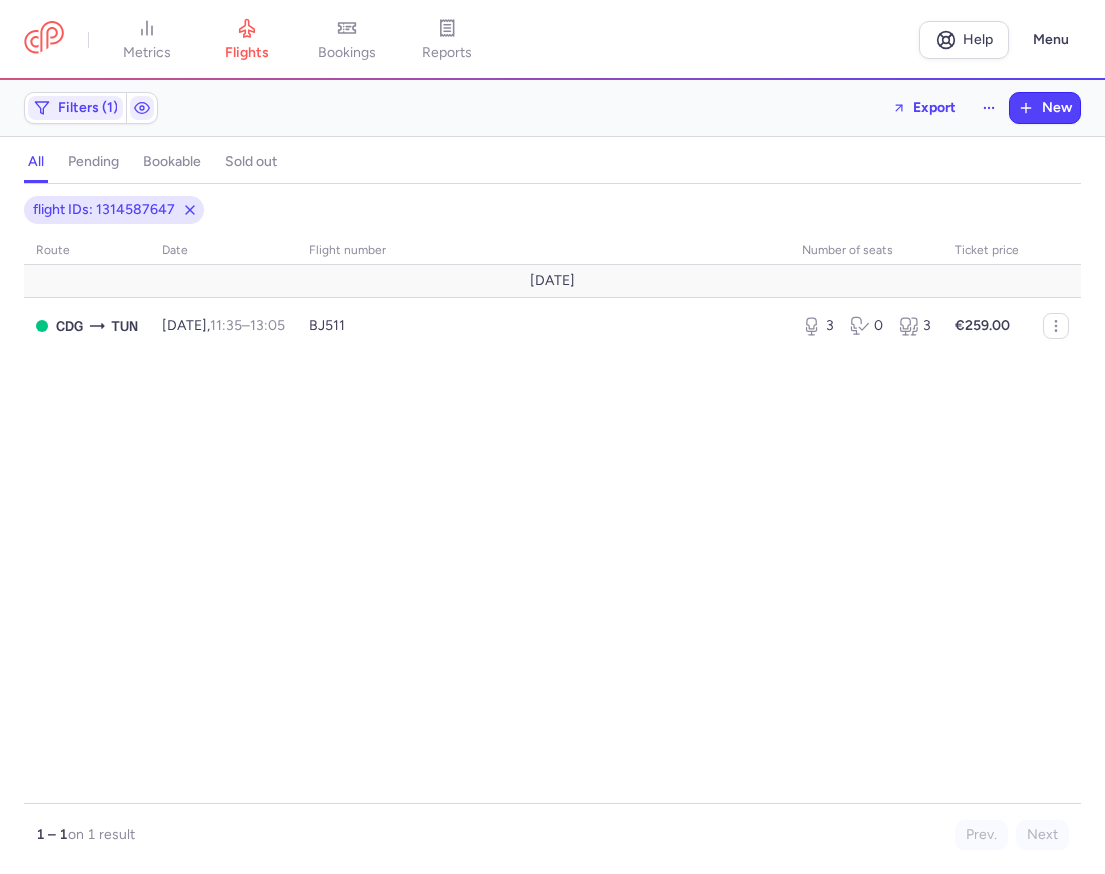 click on "bookings" at bounding box center (347, 40) 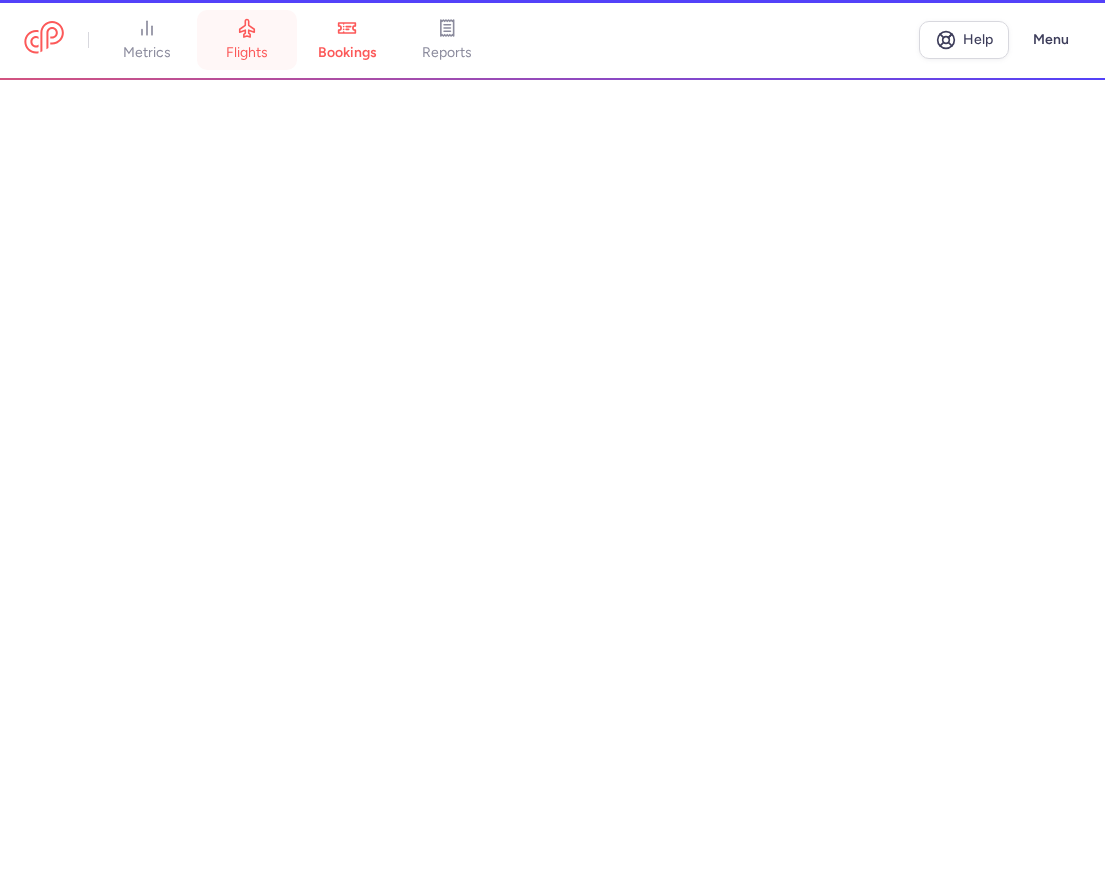click on "flights" at bounding box center [247, 53] 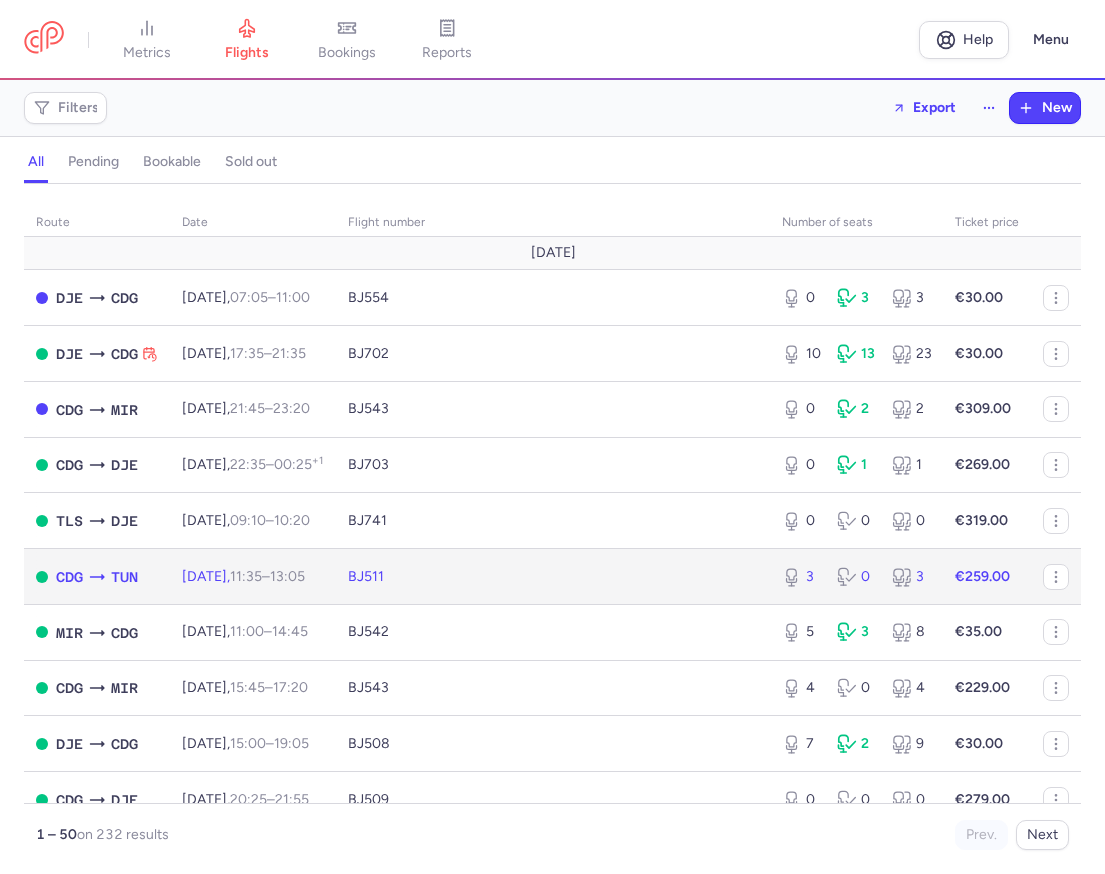 click on "11:35" at bounding box center (246, 576) 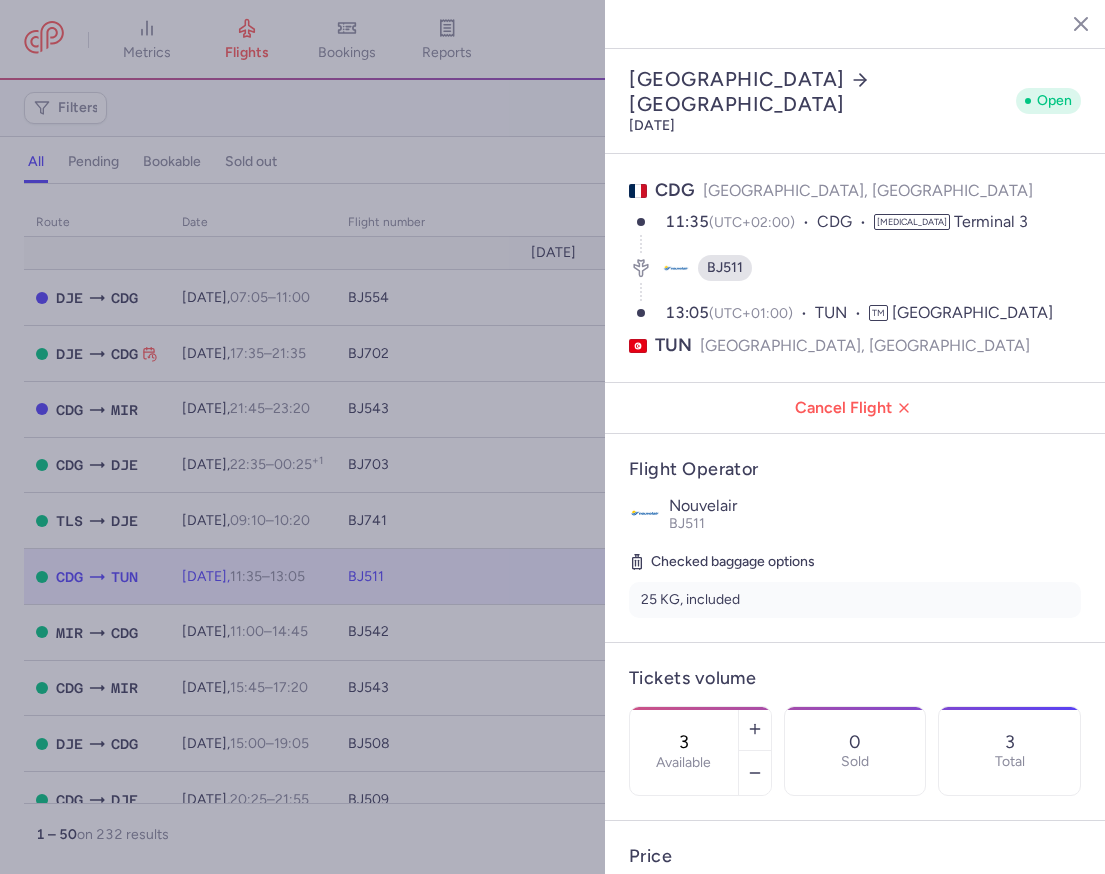 scroll, scrollTop: 405, scrollLeft: 0, axis: vertical 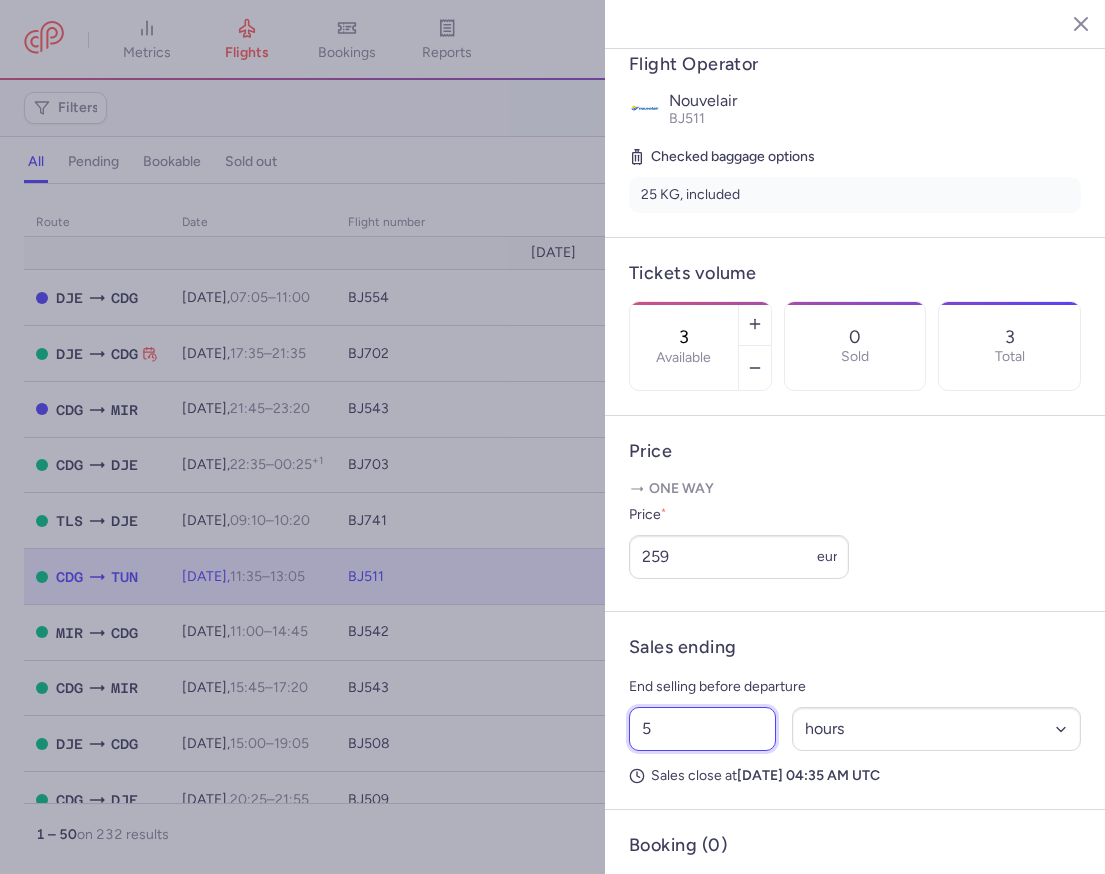 click on "5" at bounding box center (702, 729) 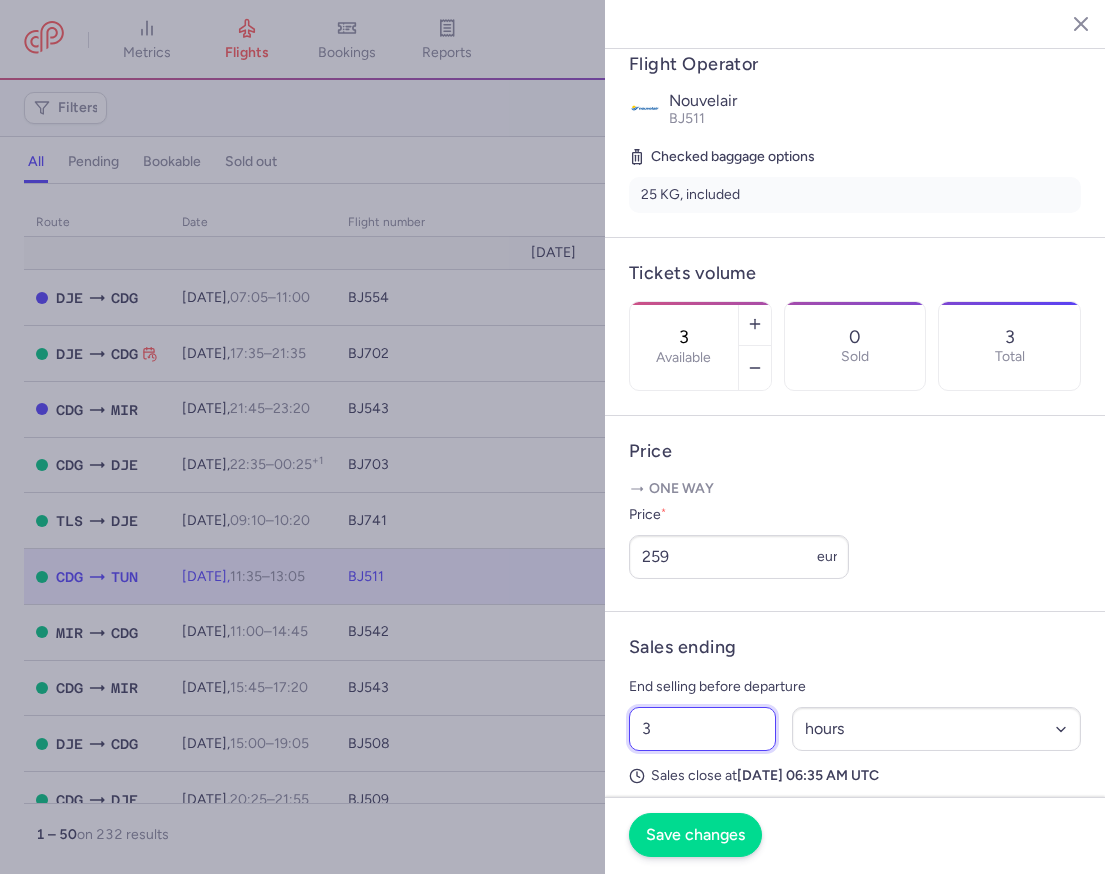 type on "3" 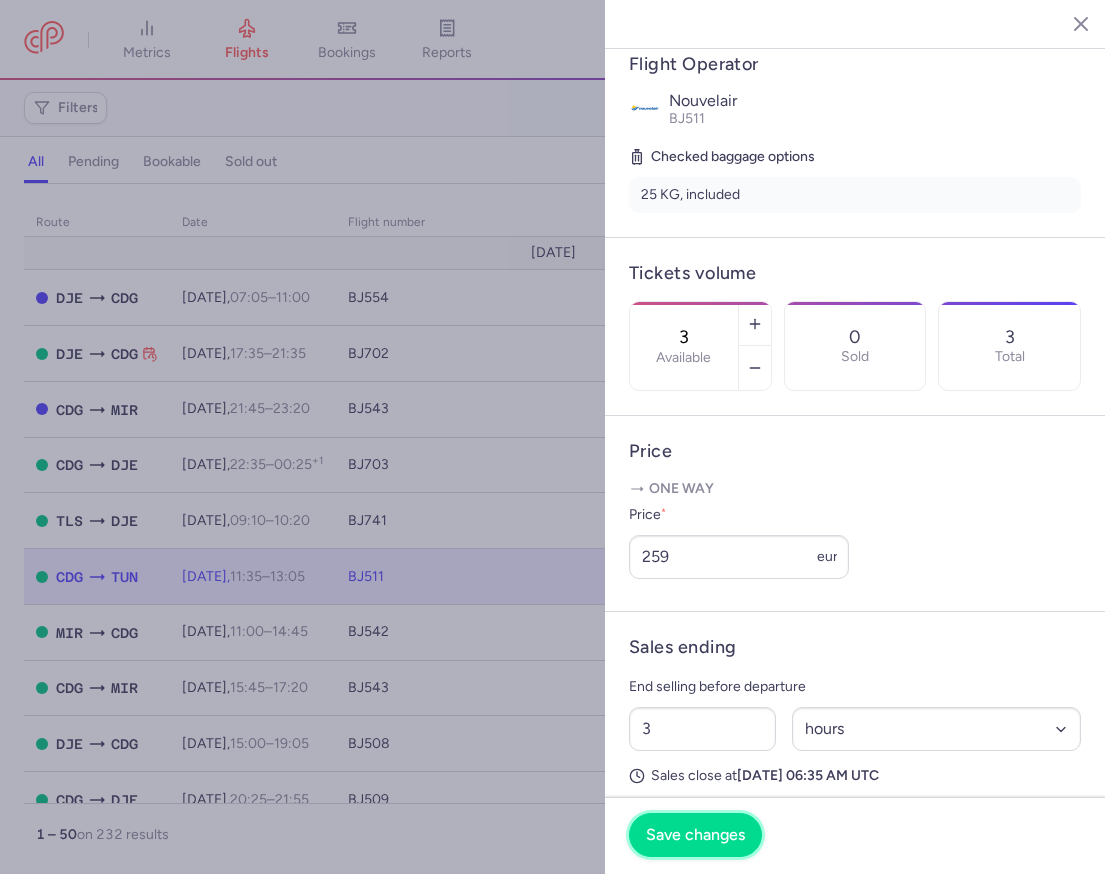 click on "Save changes" at bounding box center (695, 835) 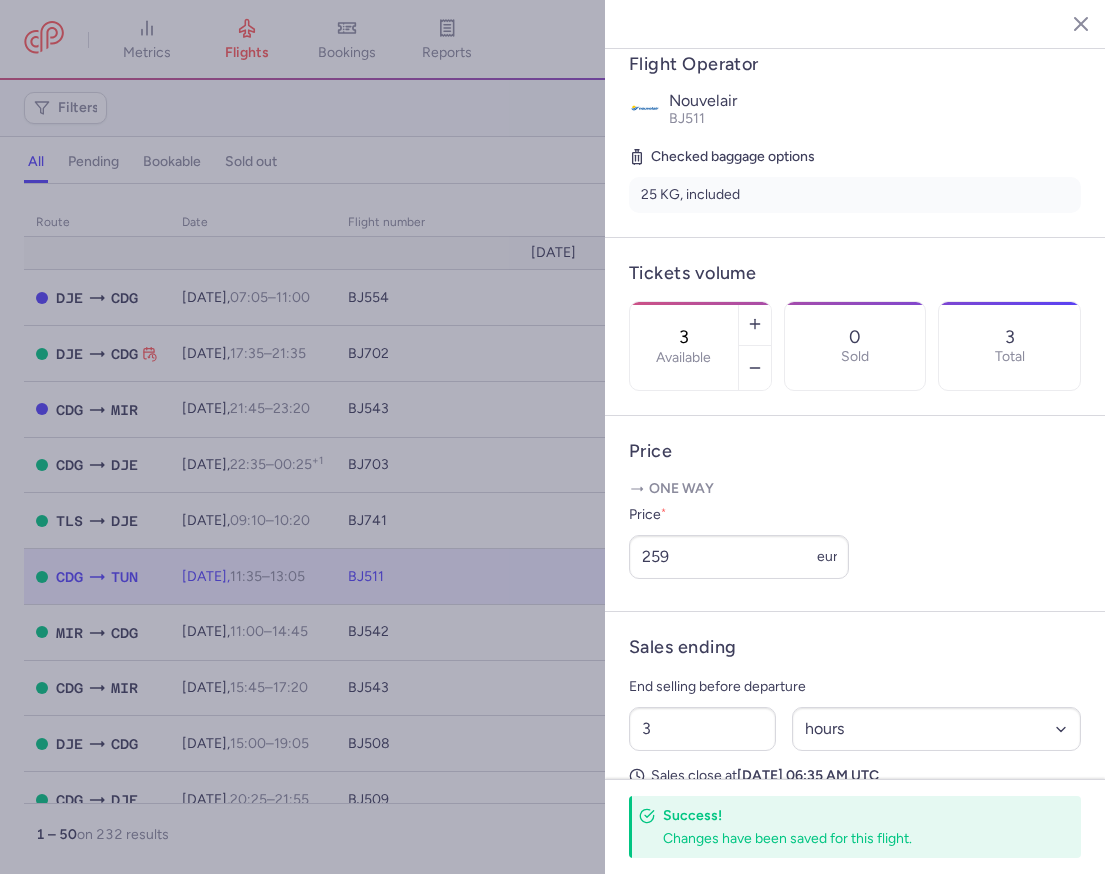 click 